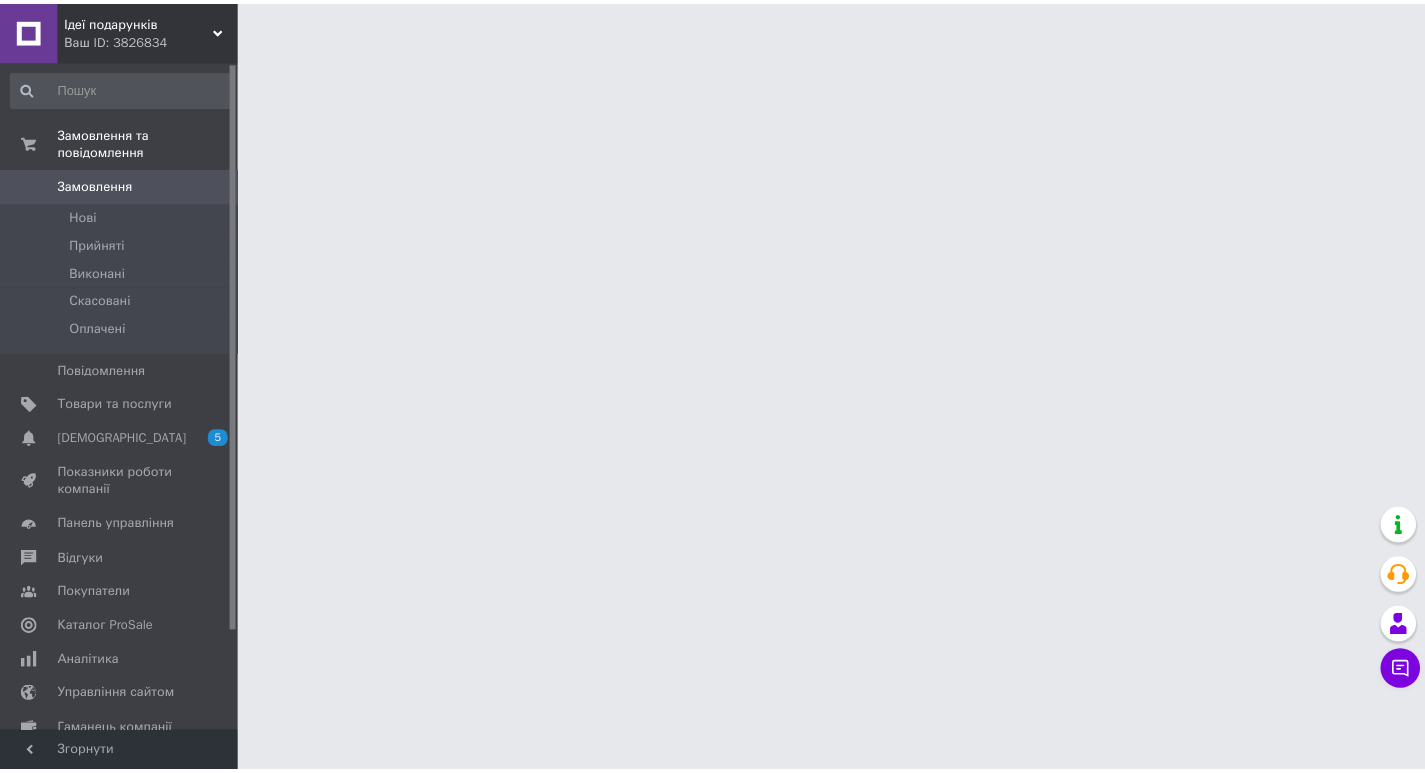 scroll, scrollTop: 0, scrollLeft: 0, axis: both 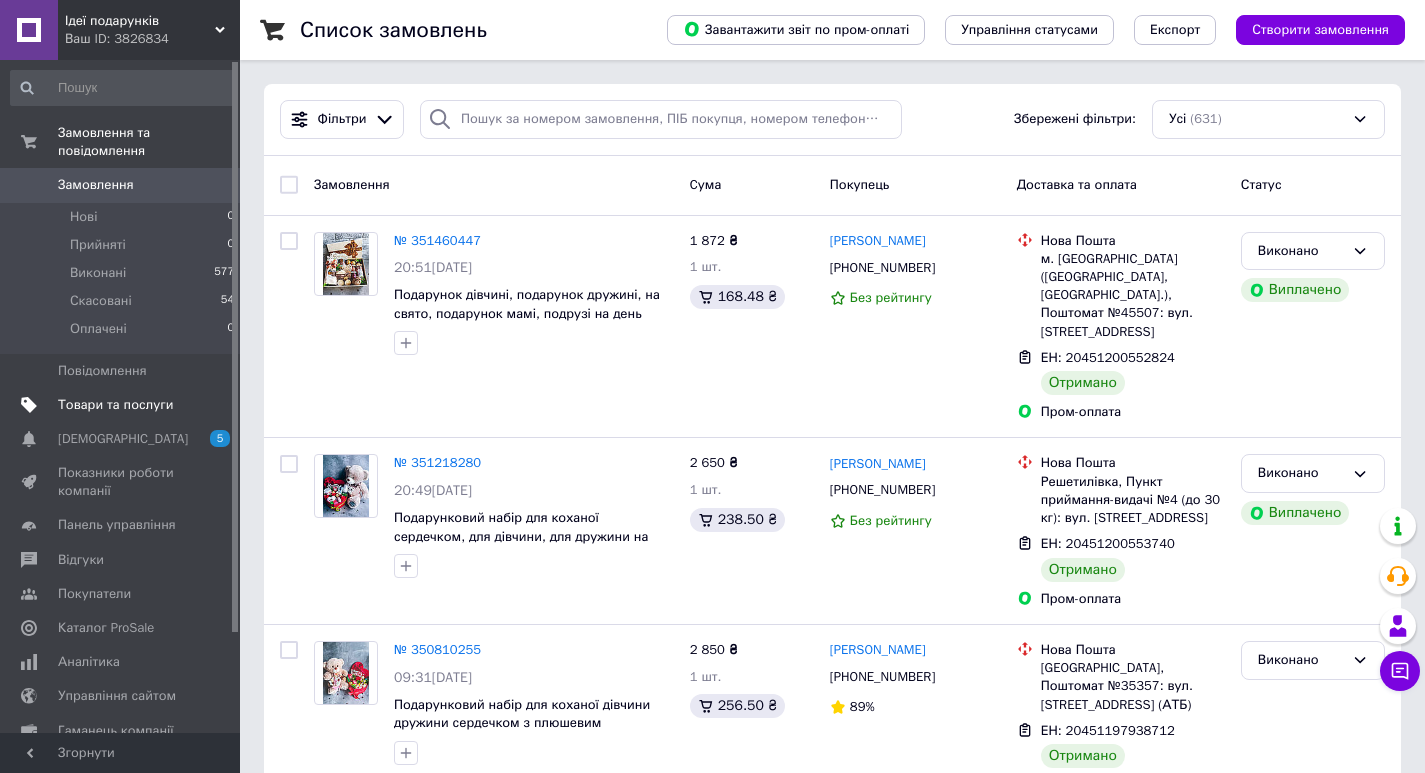click on "Товари та послуги" at bounding box center [115, 405] 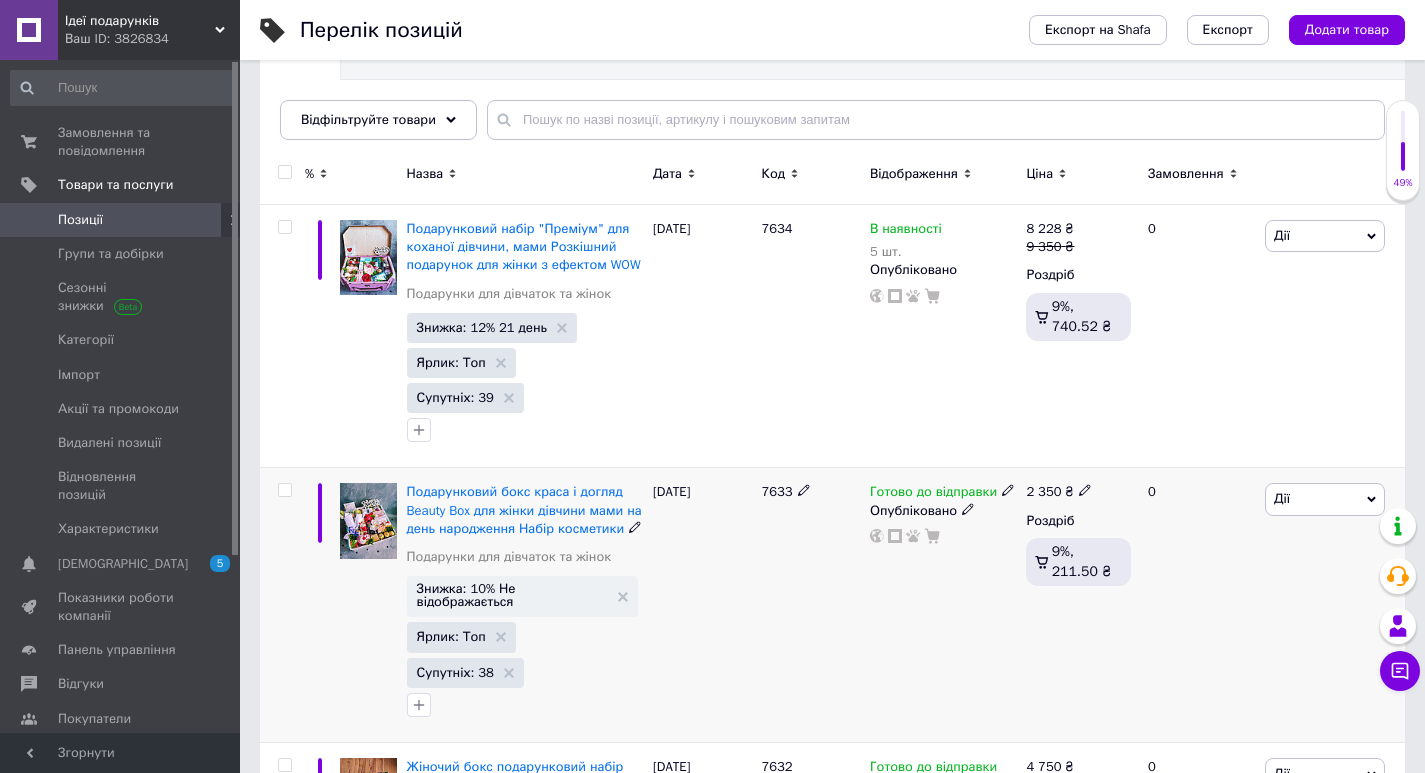 scroll, scrollTop: 200, scrollLeft: 0, axis: vertical 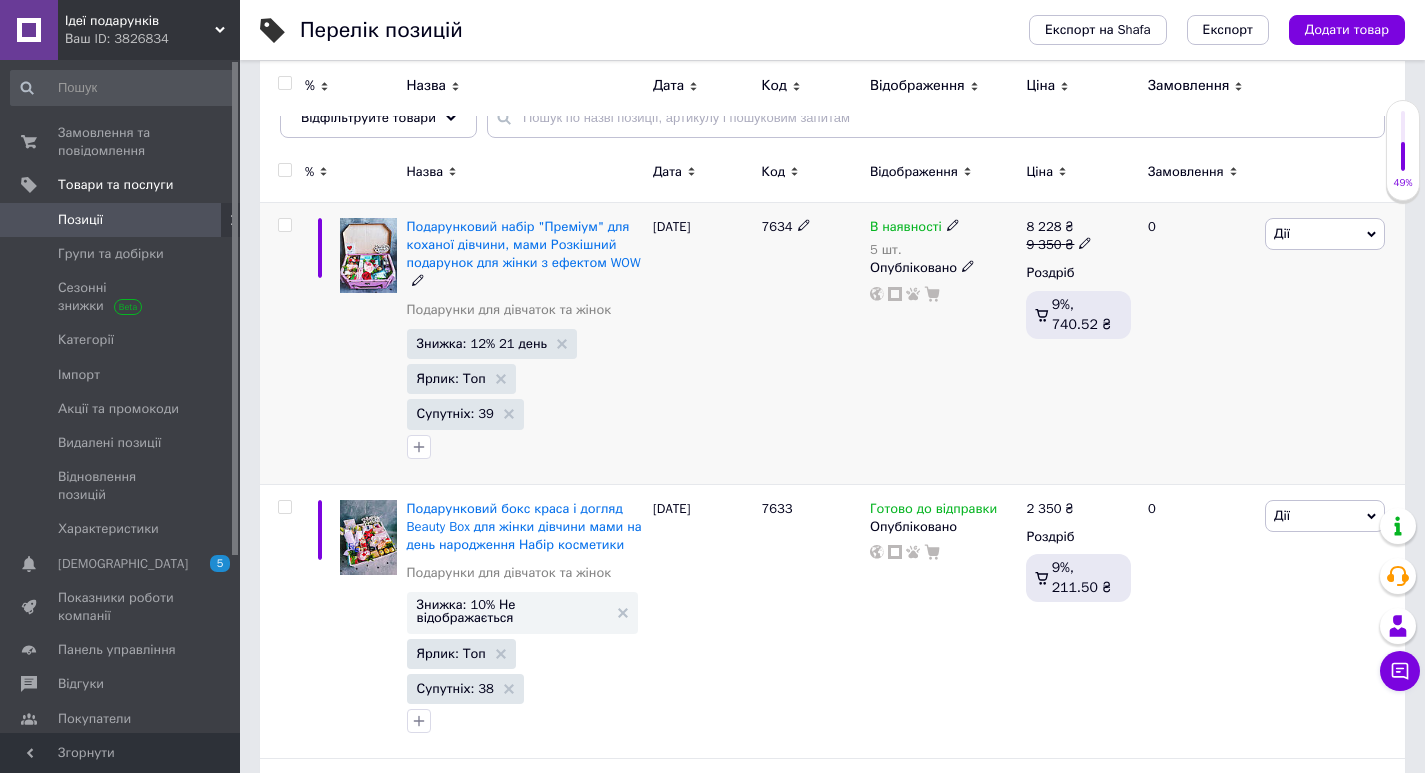 click at bounding box center (284, 225) 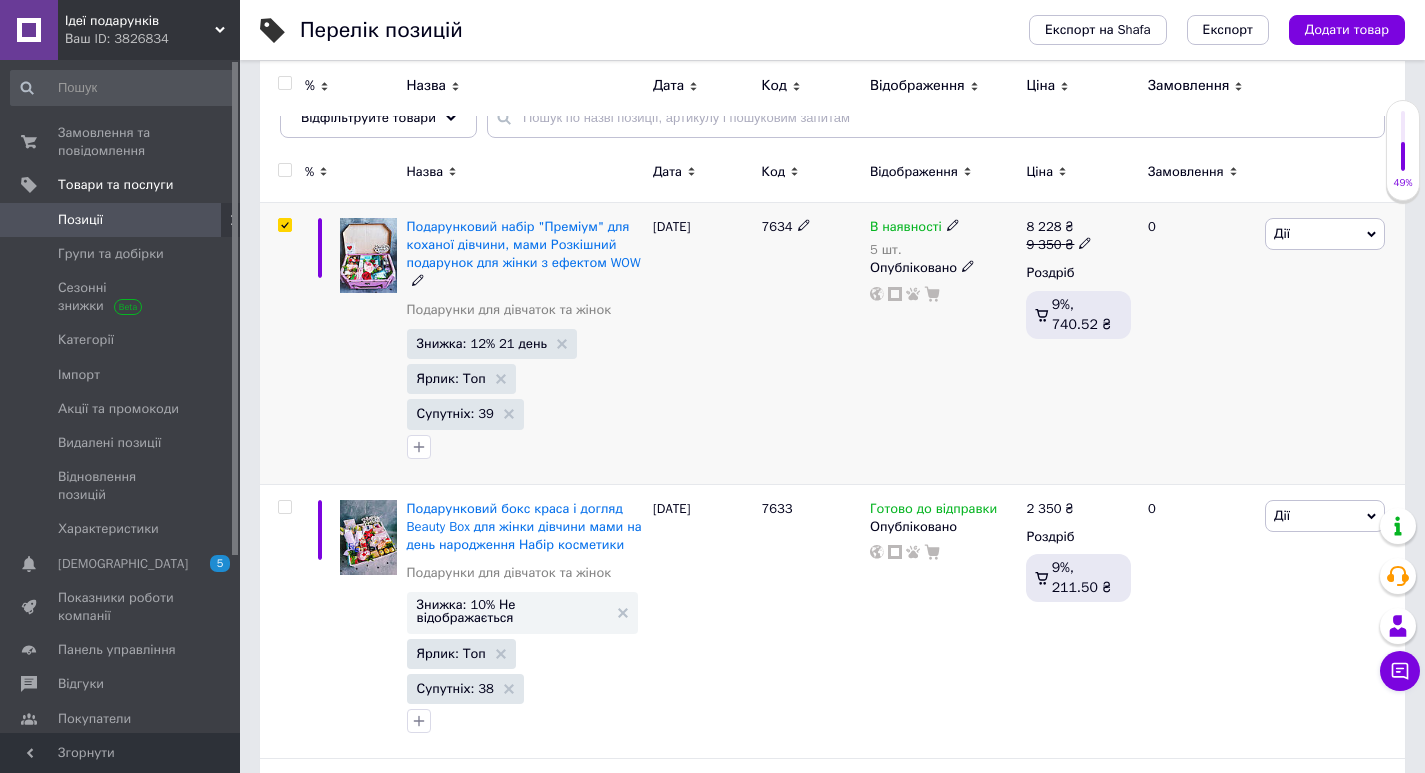 checkbox on "true" 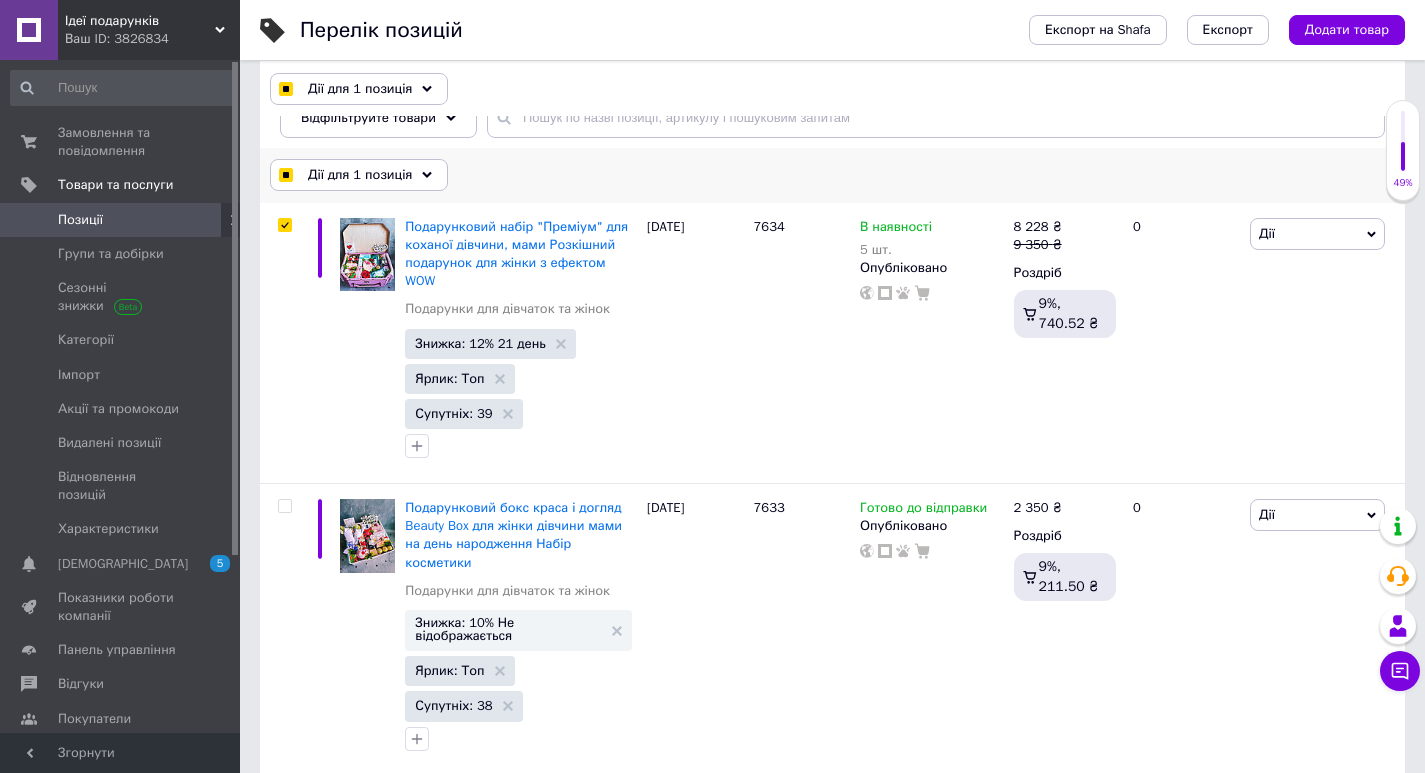 click on "Дії для 1 позиція" at bounding box center (359, 175) 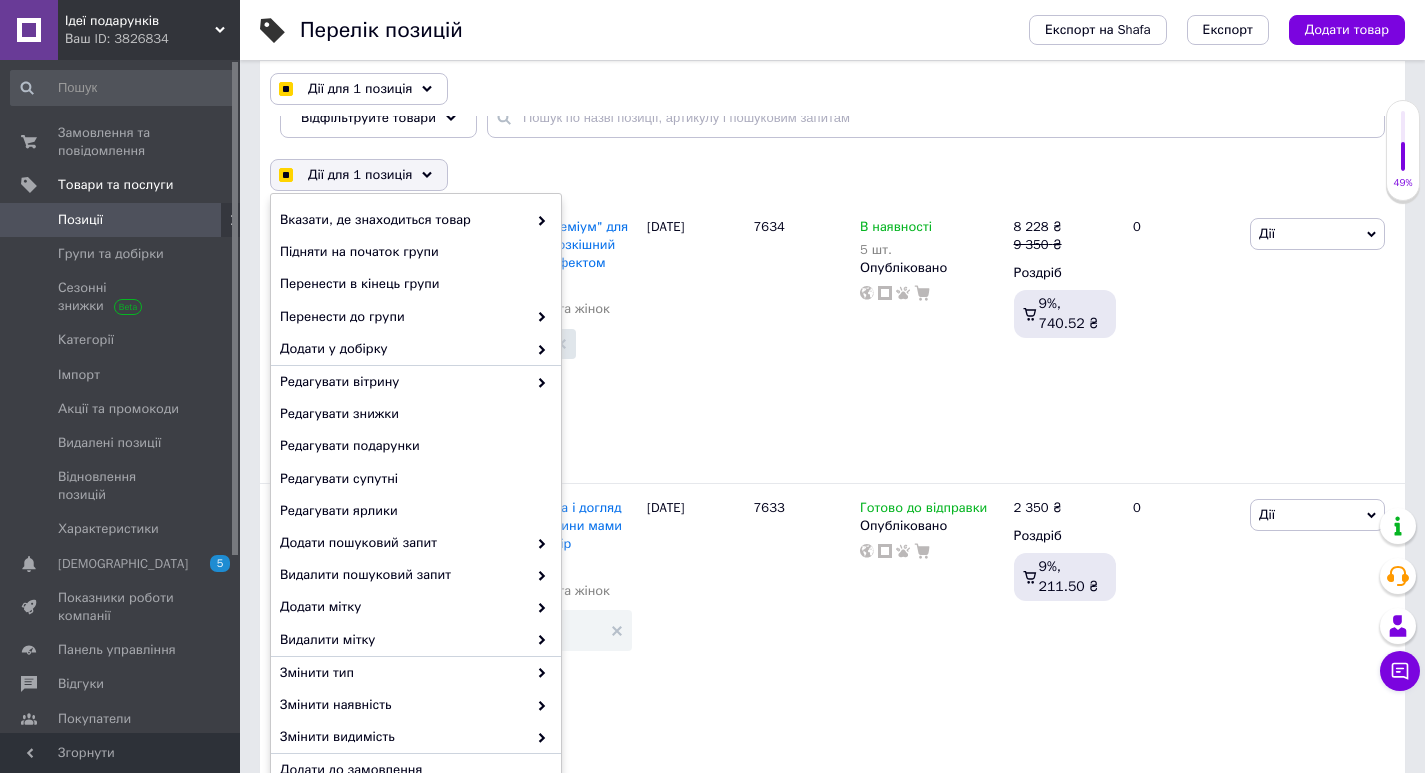 click on "Усі 496 Ok Відфільтровано...  Зберегти" at bounding box center [832, 79] 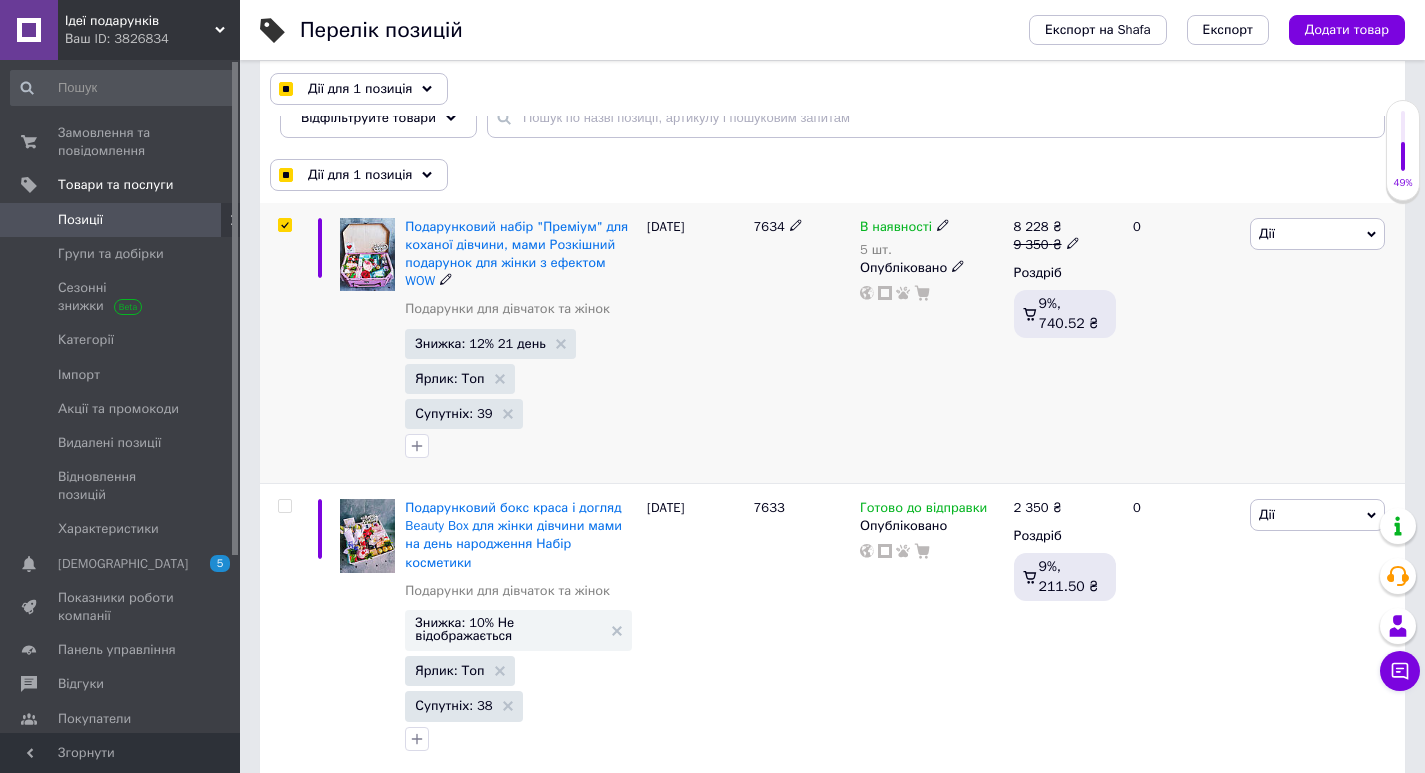 click on "В наявності" at bounding box center [896, 229] 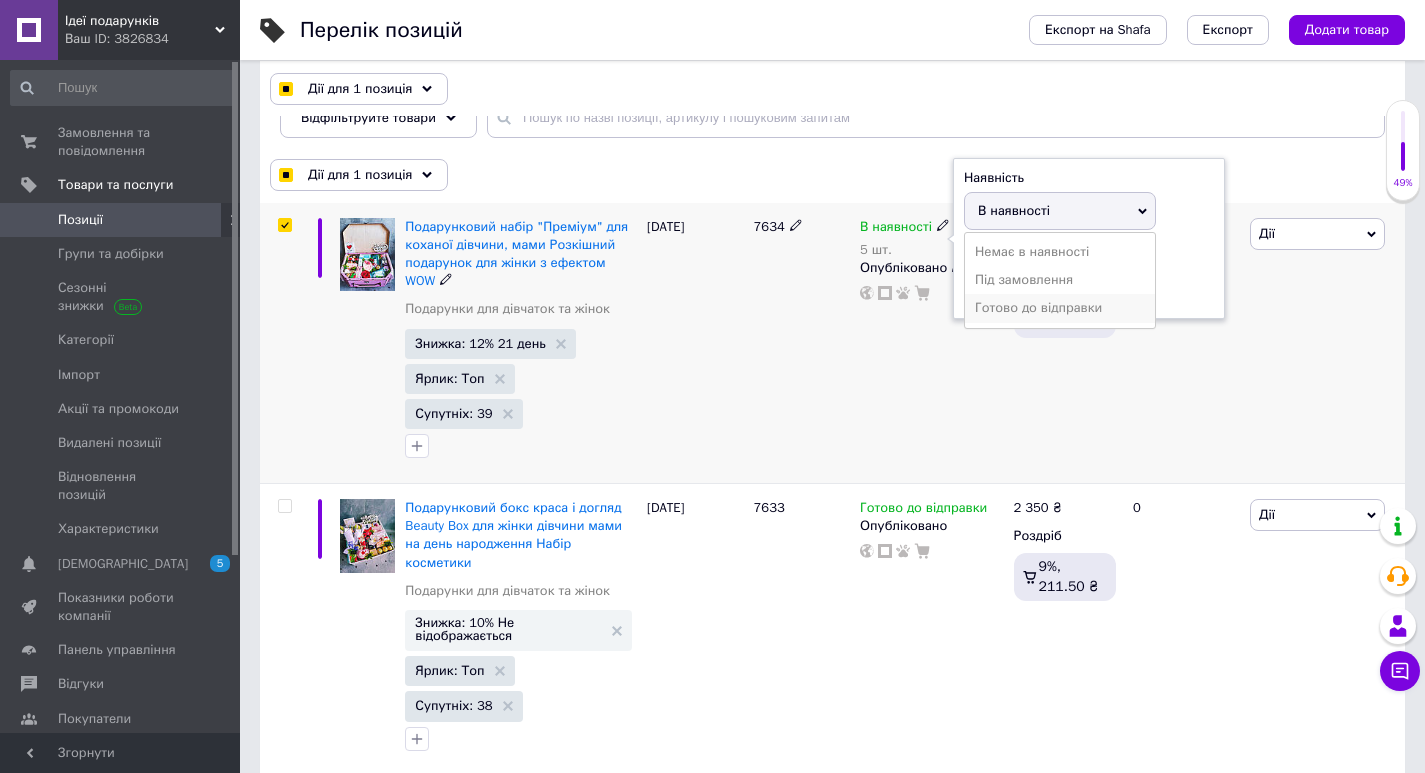 click on "Готово до відправки" at bounding box center [1060, 308] 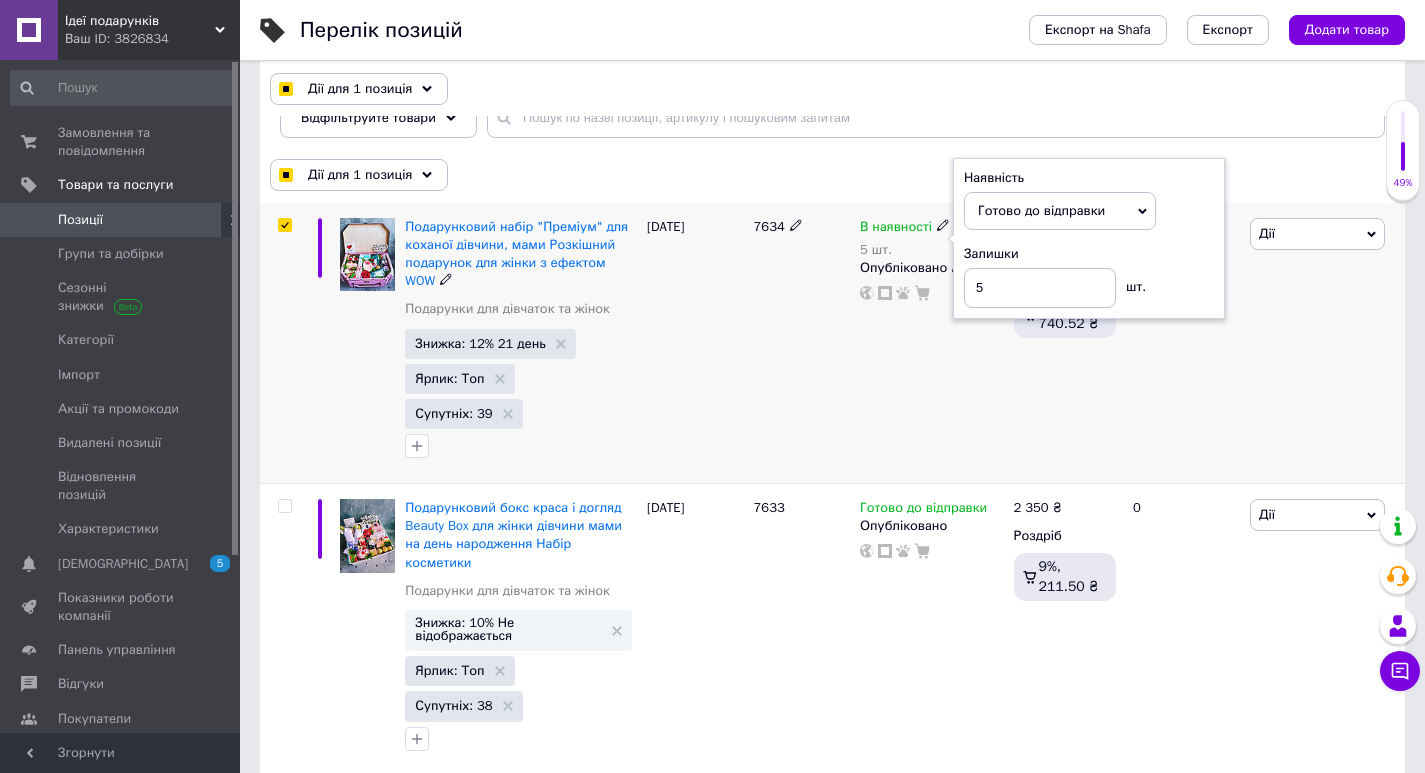 click on "7634" at bounding box center (802, 343) 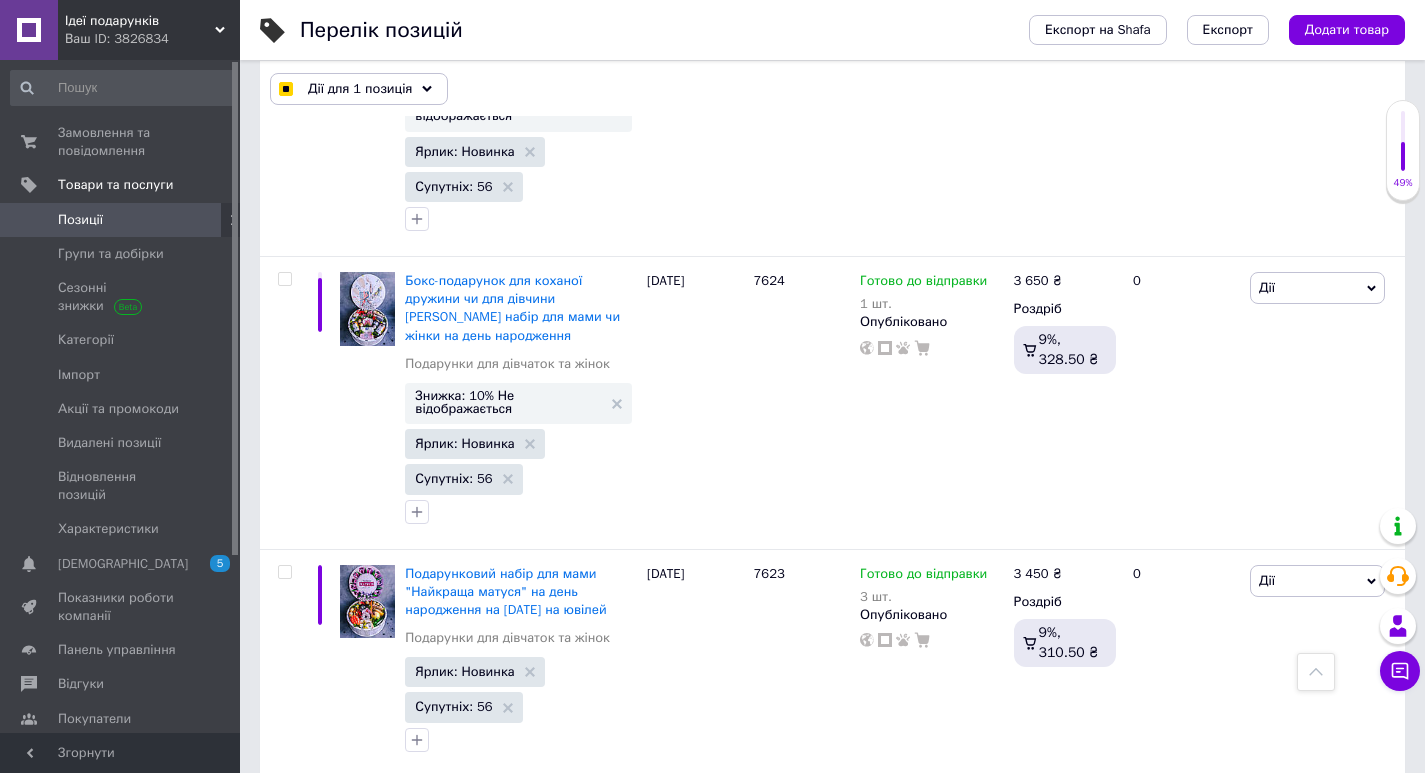 scroll, scrollTop: 3282, scrollLeft: 0, axis: vertical 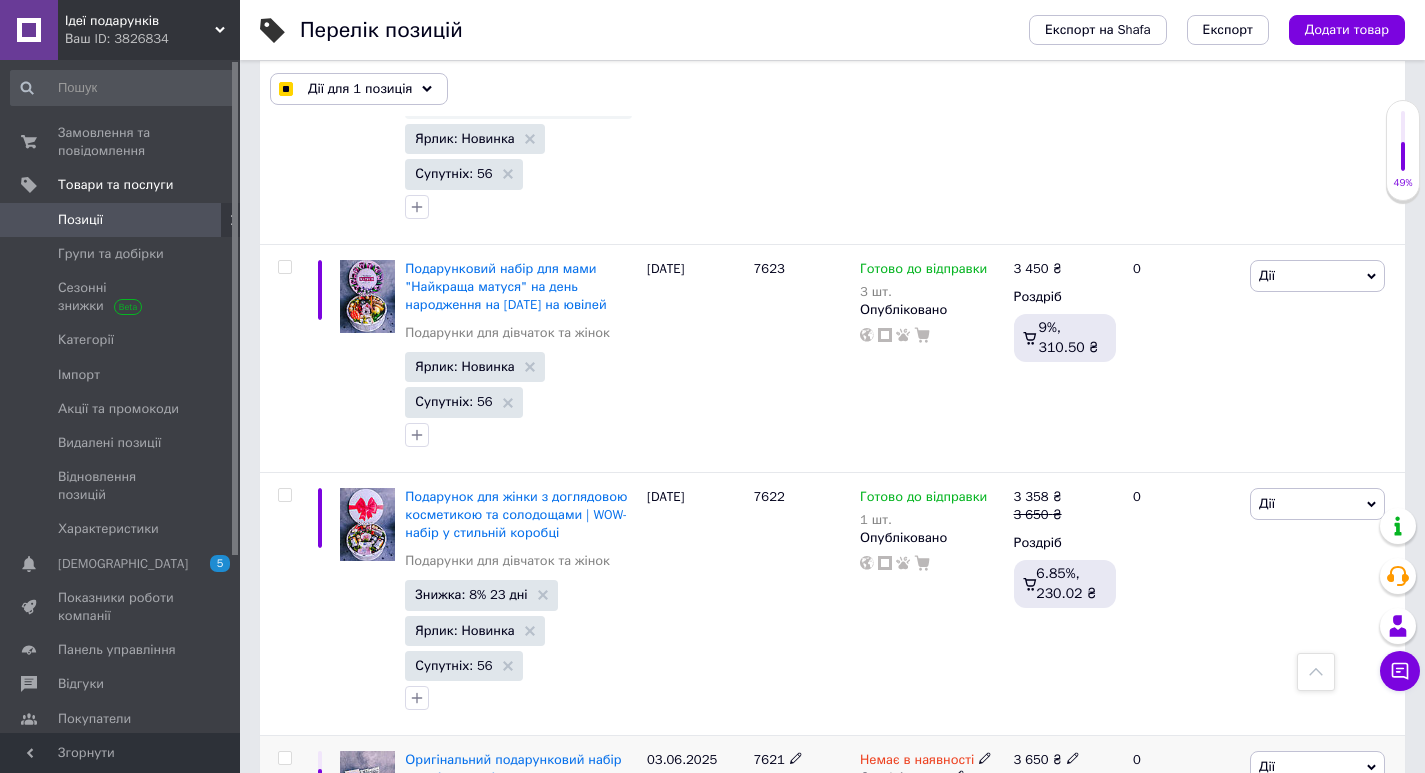 click 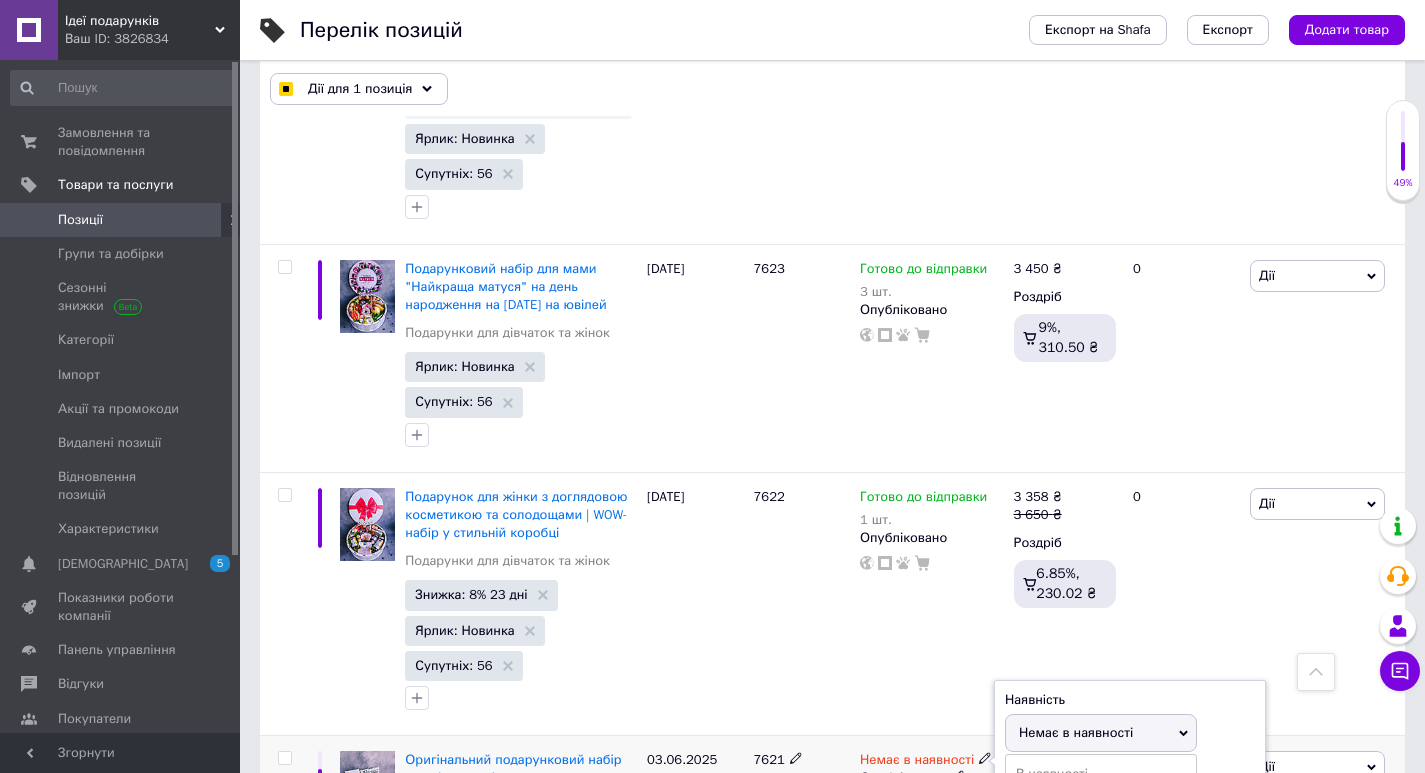drag, startPoint x: 1037, startPoint y: 499, endPoint x: 1008, endPoint y: 510, distance: 31.016125 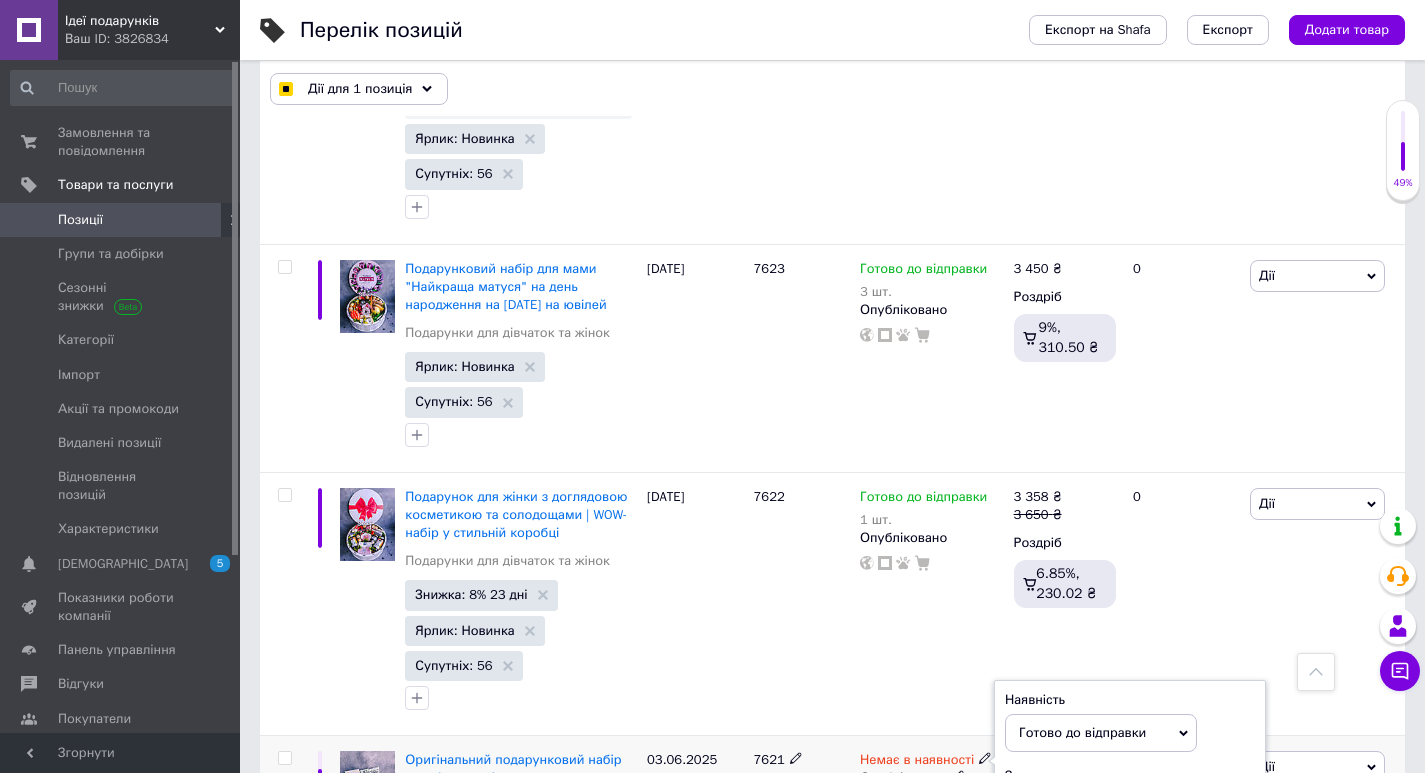 click on "Немає в наявності Наявність [PERSON_NAME] до відправки В наявності Немає в наявності Під замовлення Залишки шт. Опубліковано" at bounding box center (932, 881) 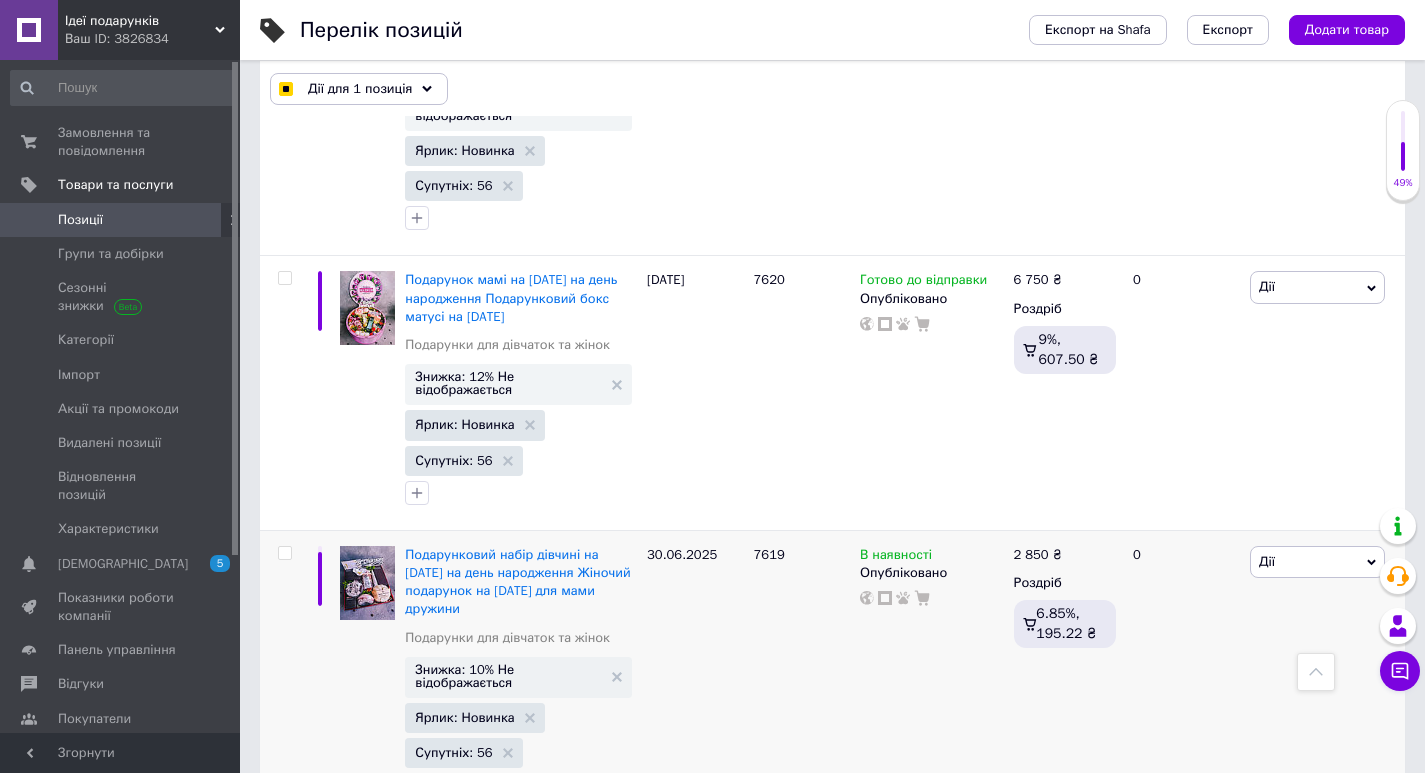 scroll, scrollTop: 3882, scrollLeft: 0, axis: vertical 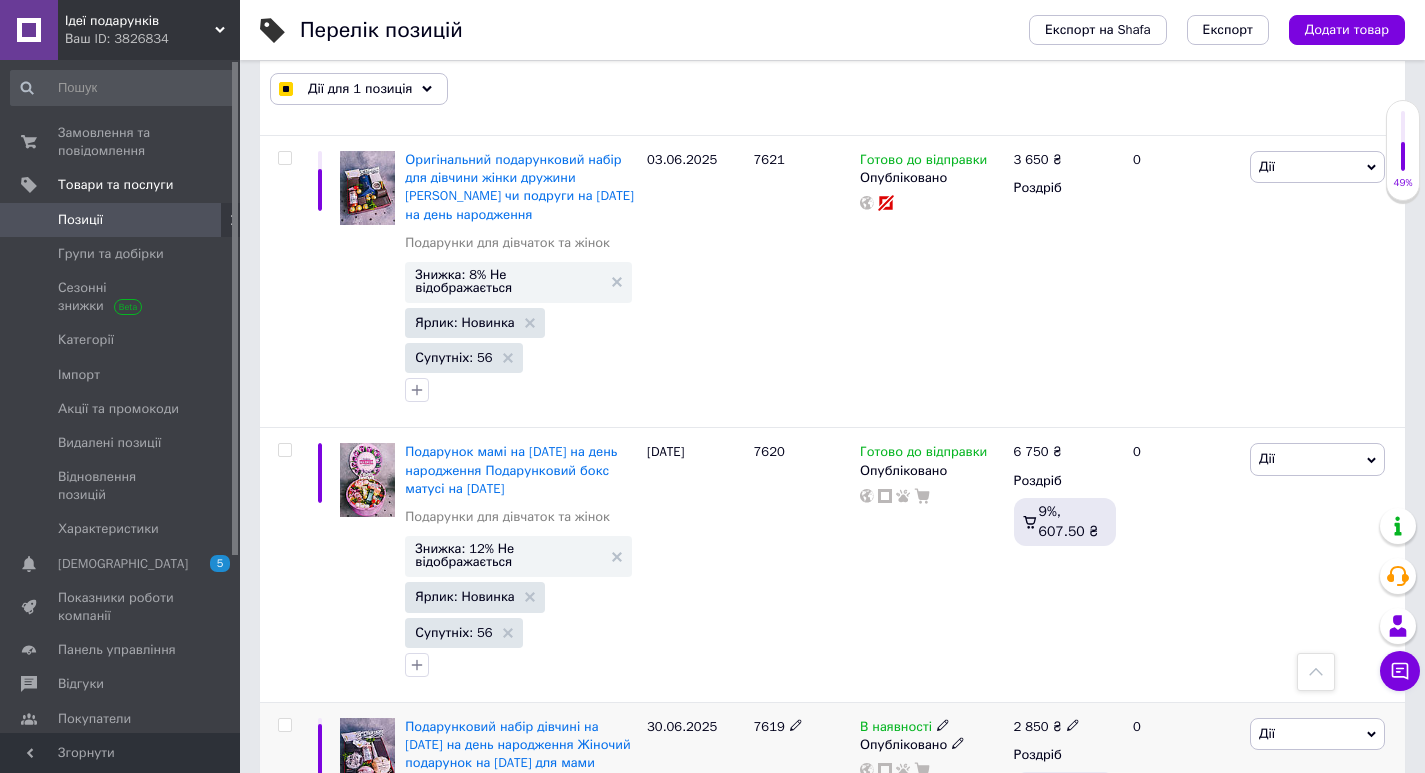 click 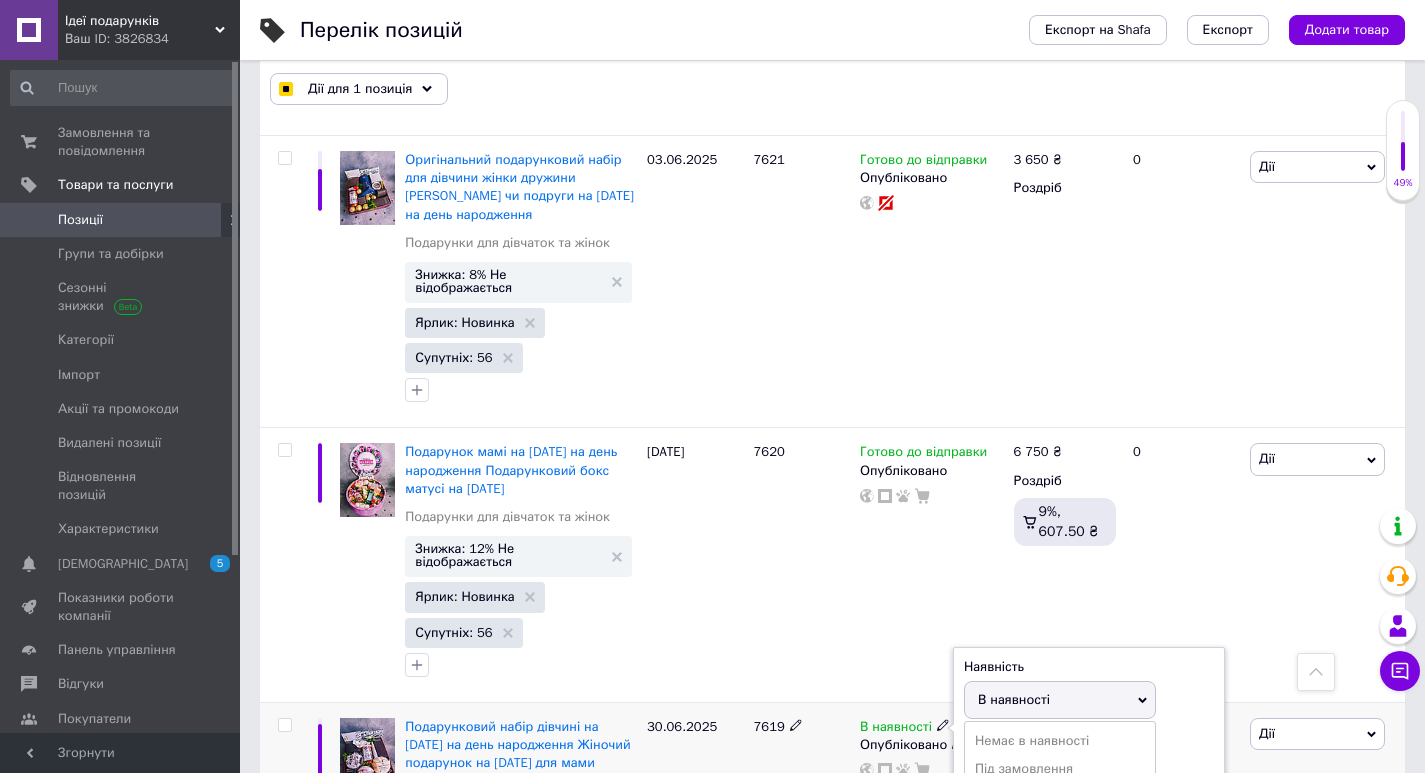 drag, startPoint x: 1034, startPoint y: 451, endPoint x: 1019, endPoint y: 439, distance: 19.209373 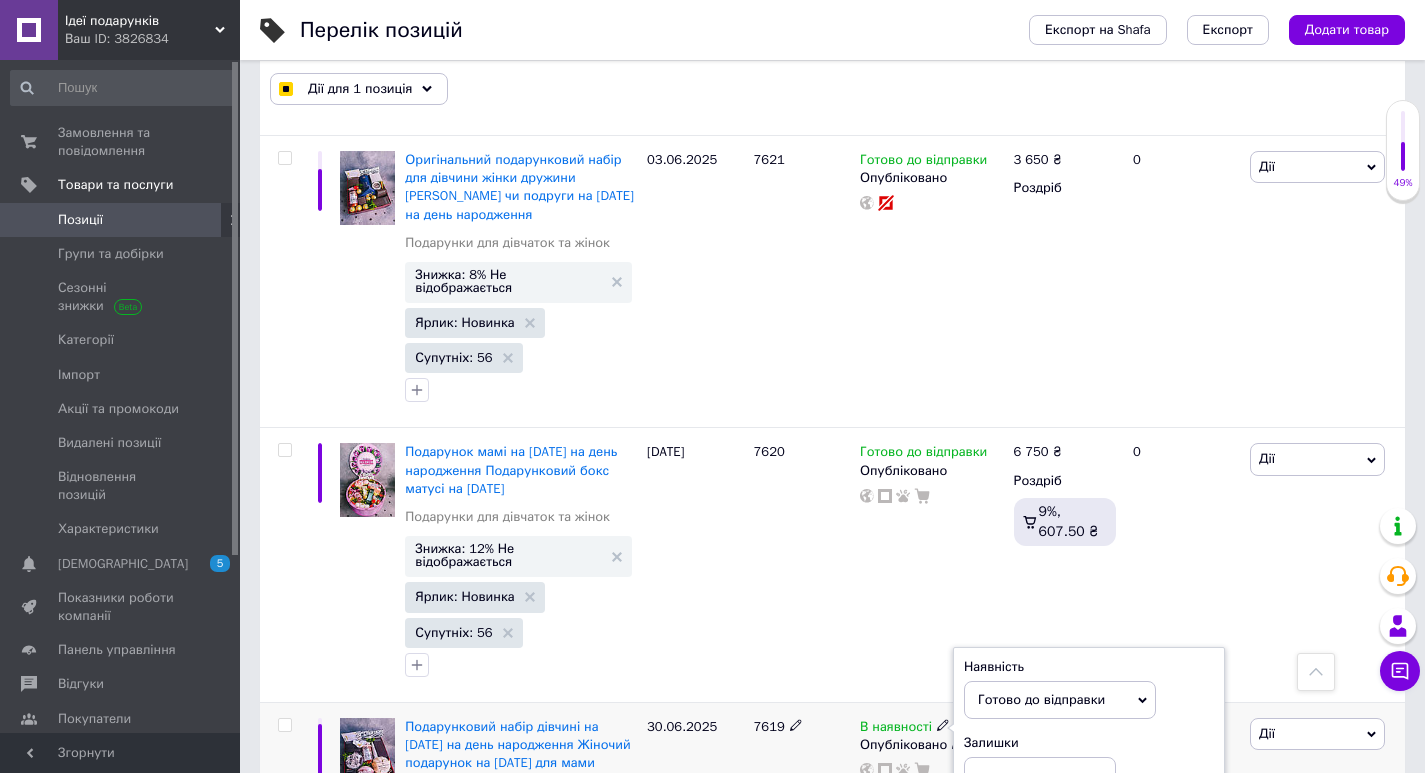 click on "7619" at bounding box center (802, 848) 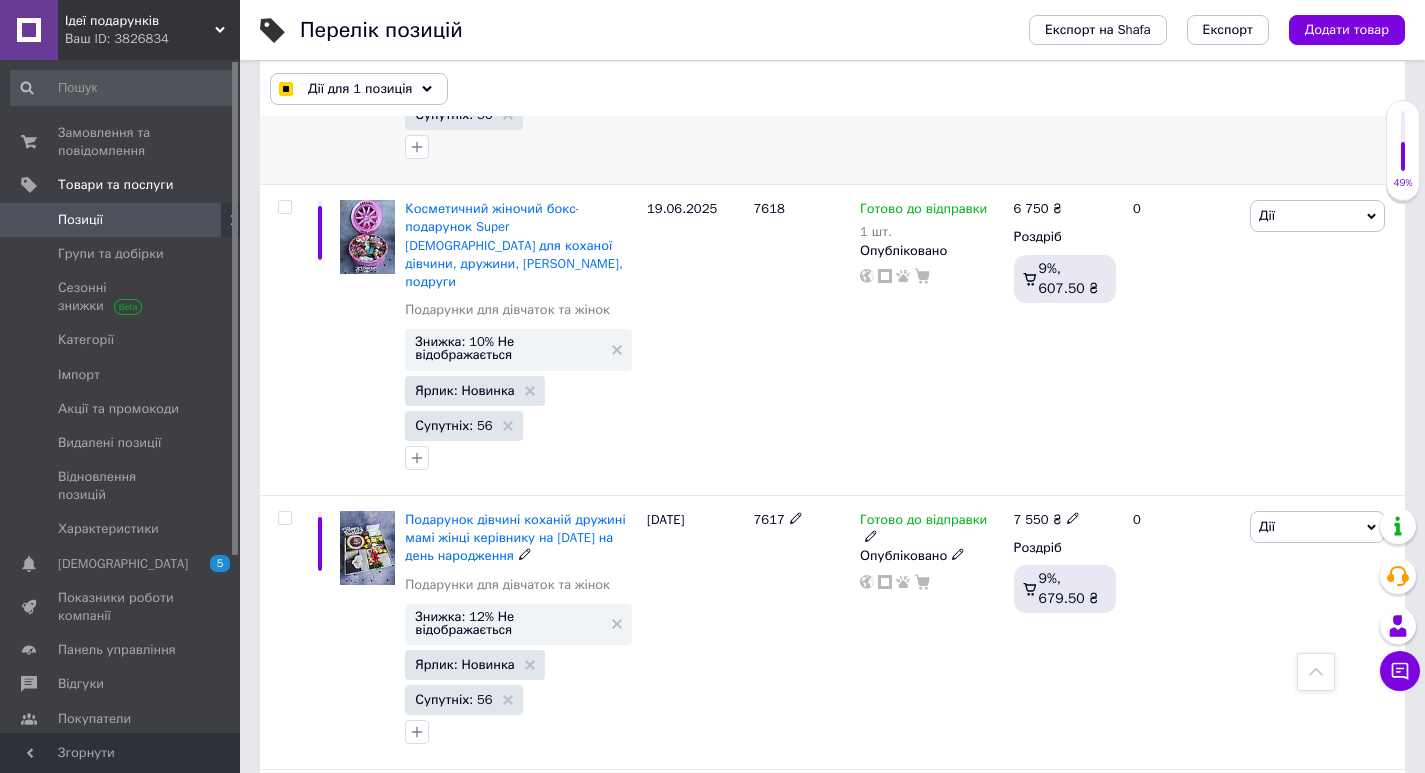 scroll, scrollTop: 4824, scrollLeft: 0, axis: vertical 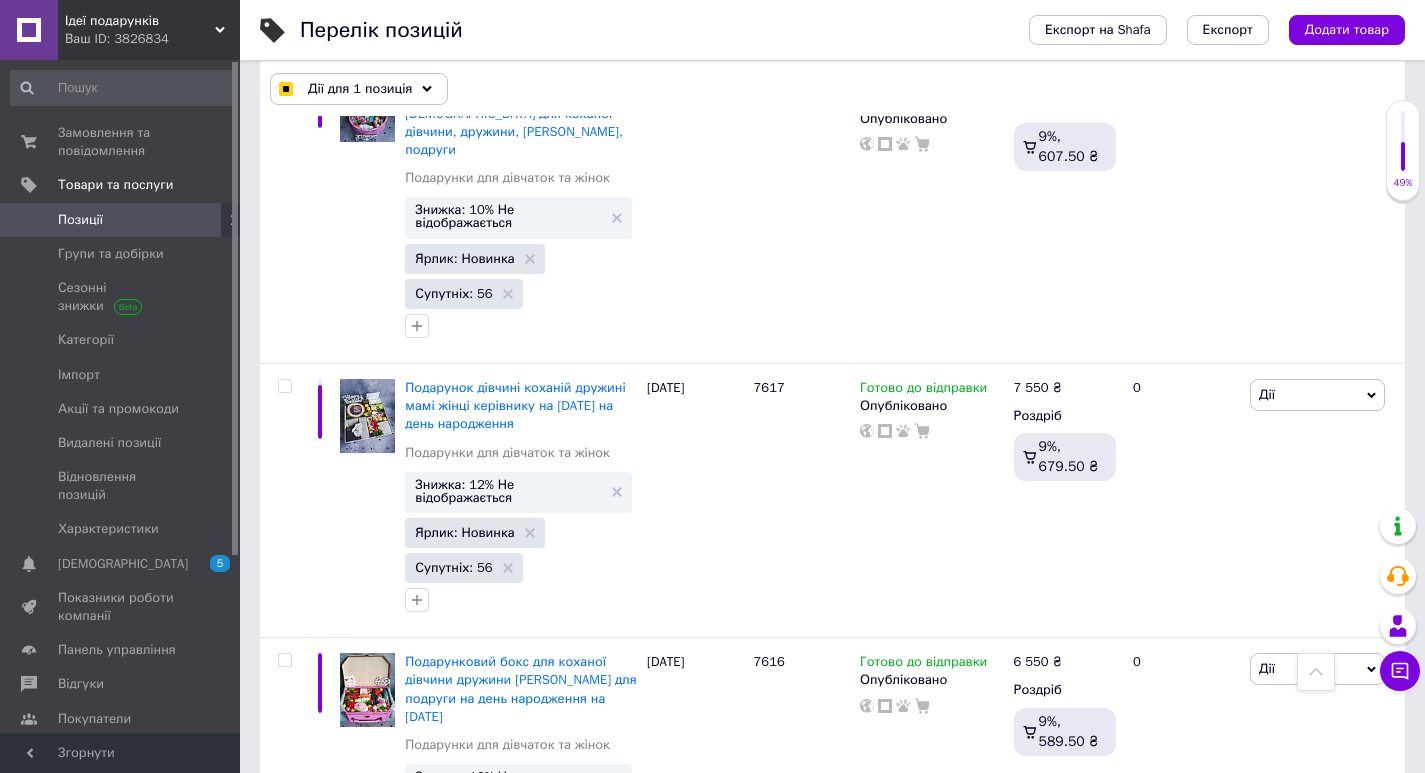 click on "2" at bounding box center [327, 1129] 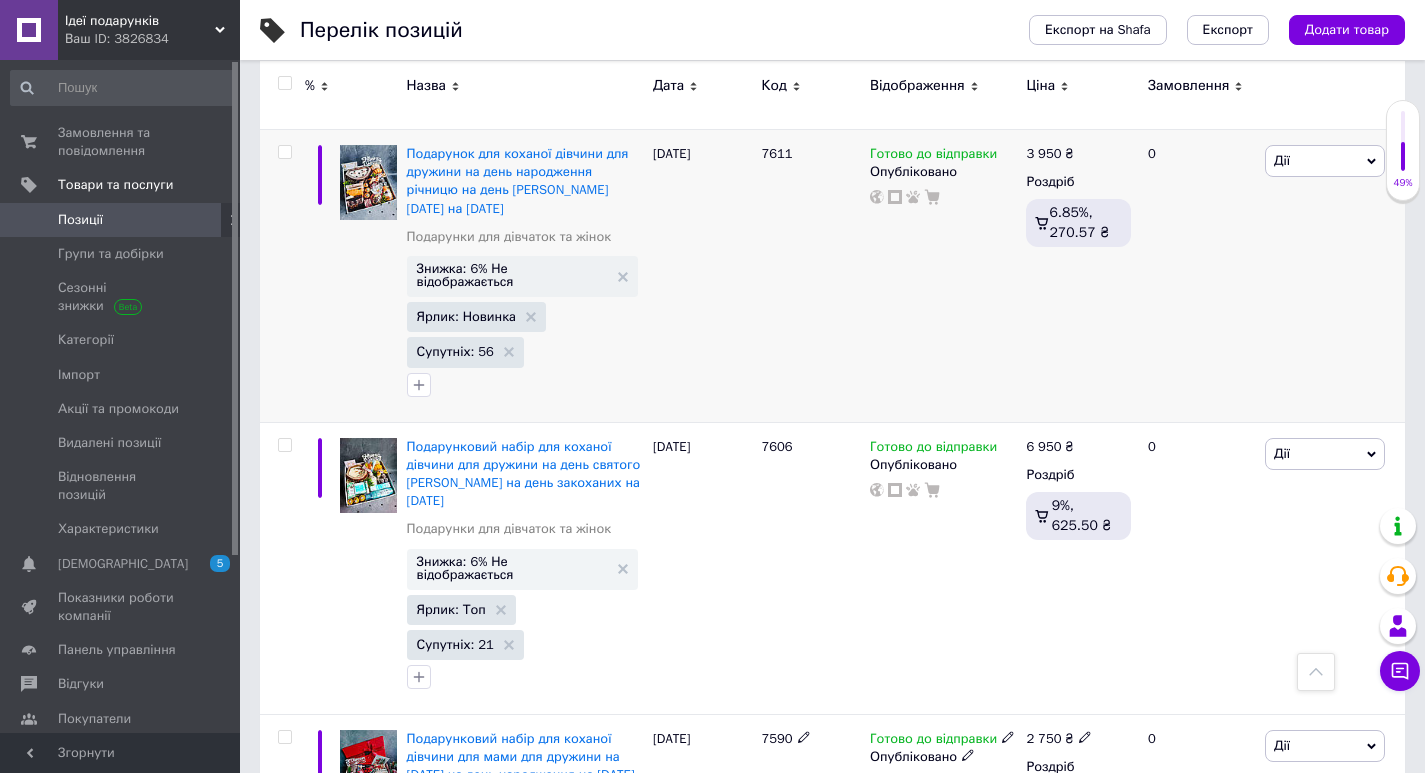 scroll, scrollTop: 0, scrollLeft: 0, axis: both 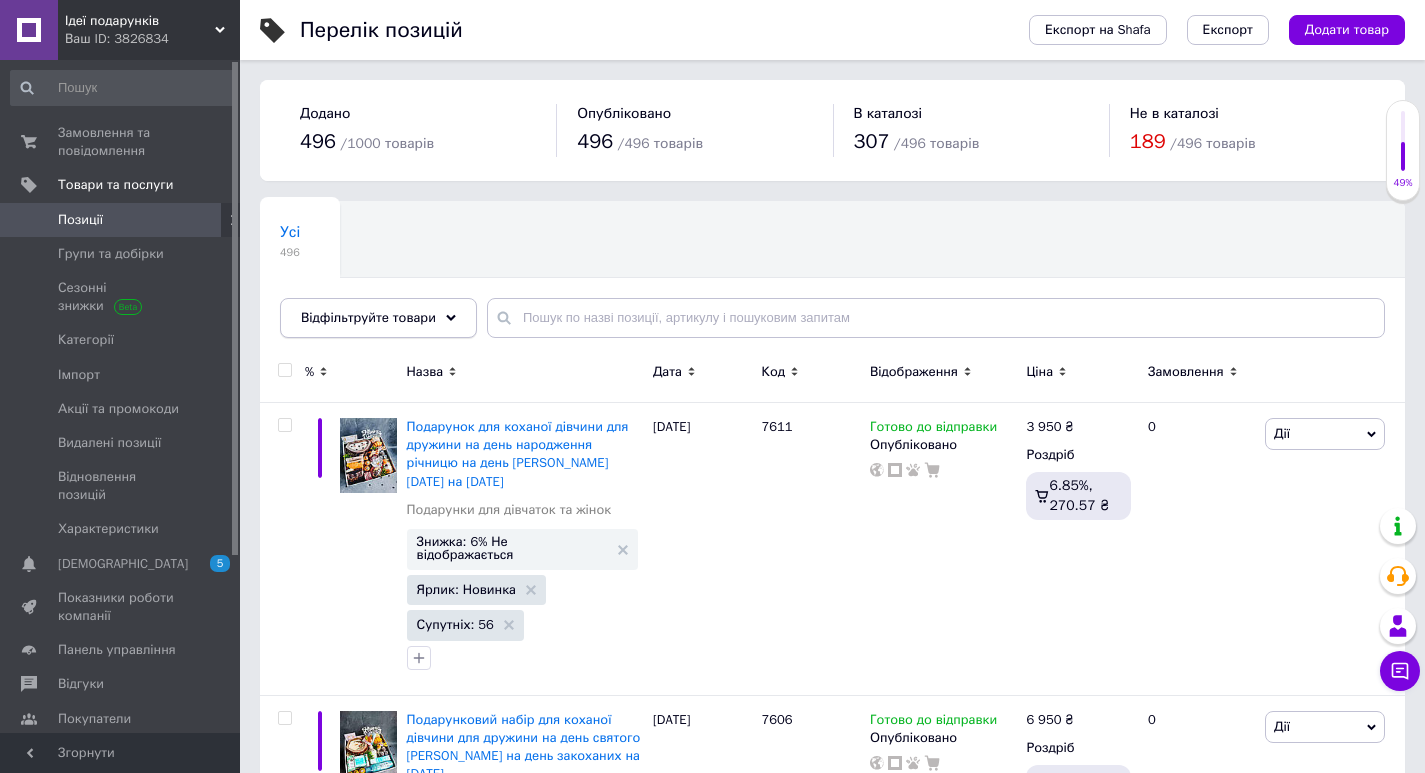 click on "Відфільтруйте товари" at bounding box center (378, 318) 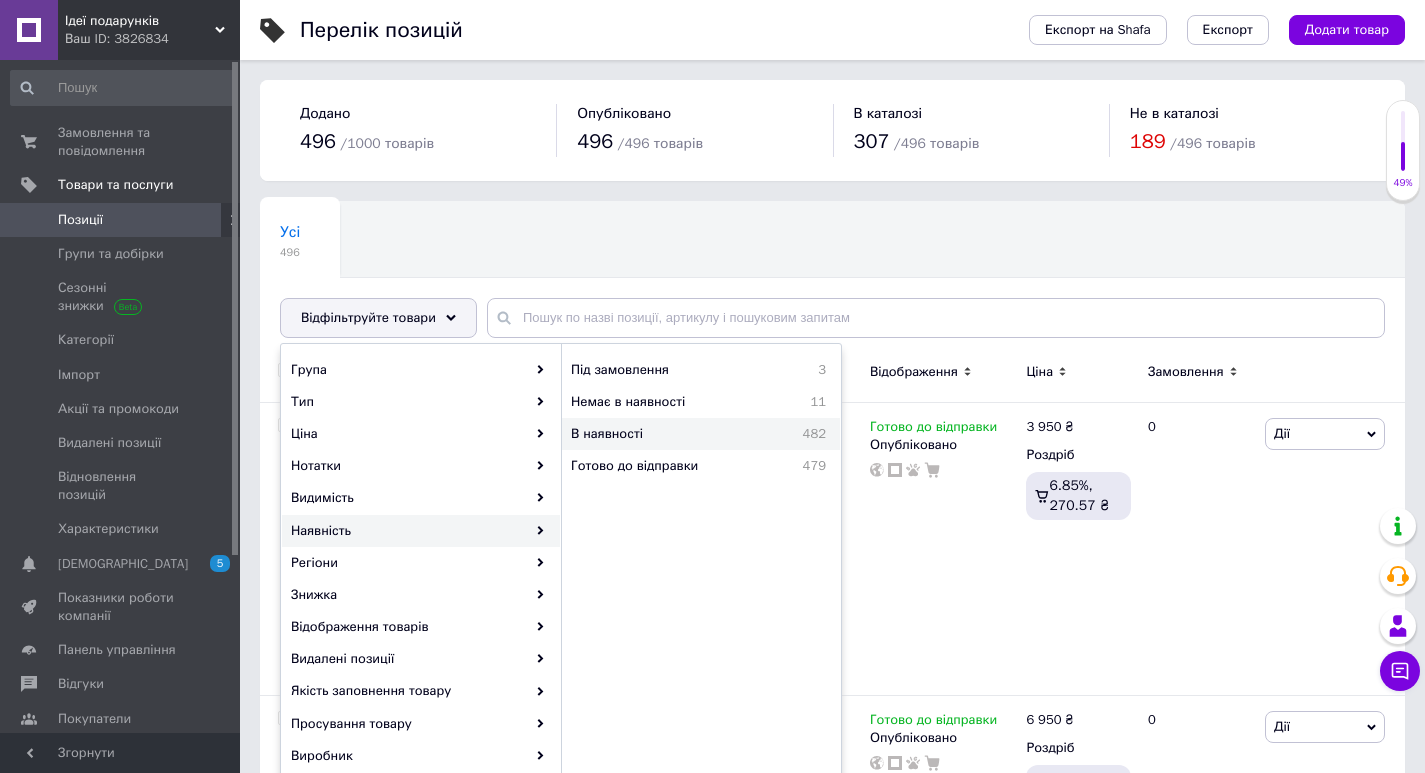 click on "В наявності" at bounding box center [658, 434] 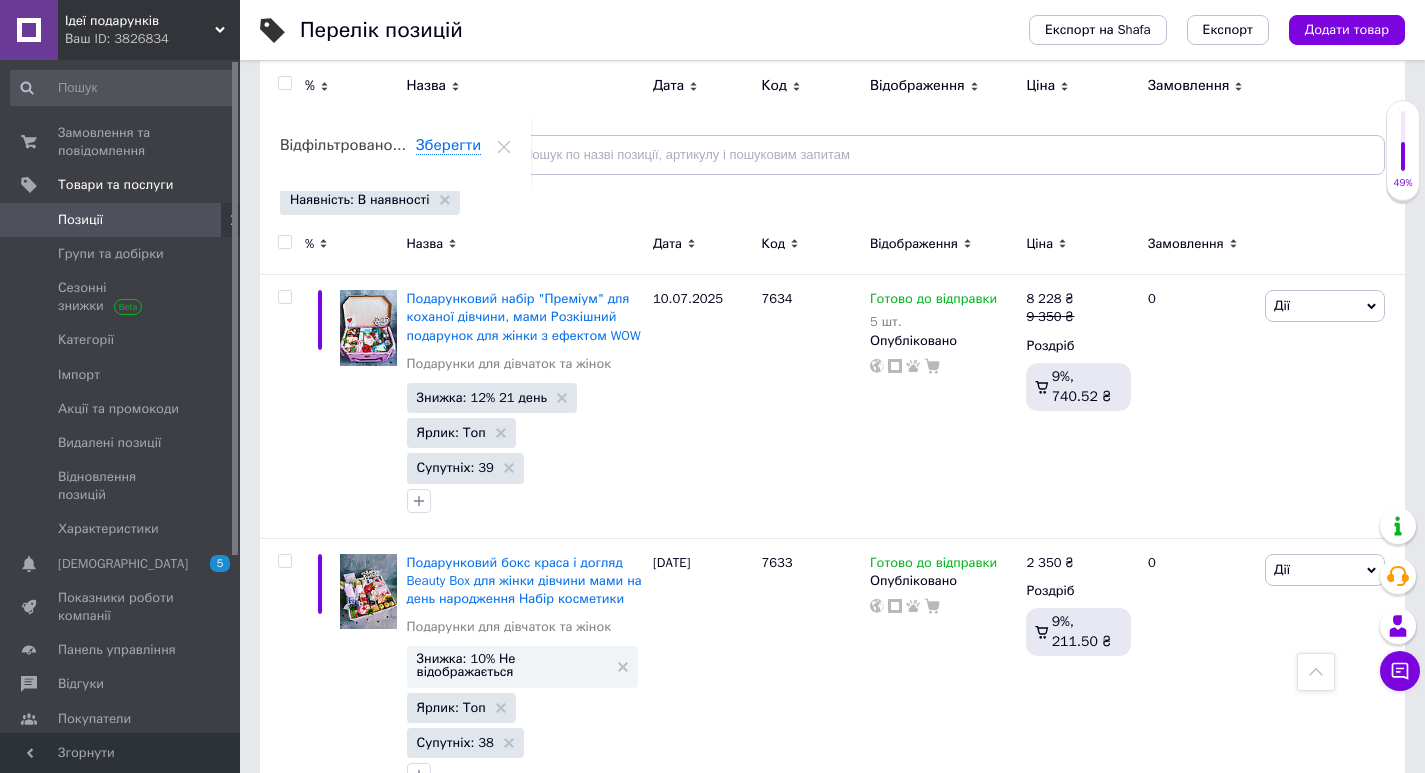scroll, scrollTop: 0, scrollLeft: 0, axis: both 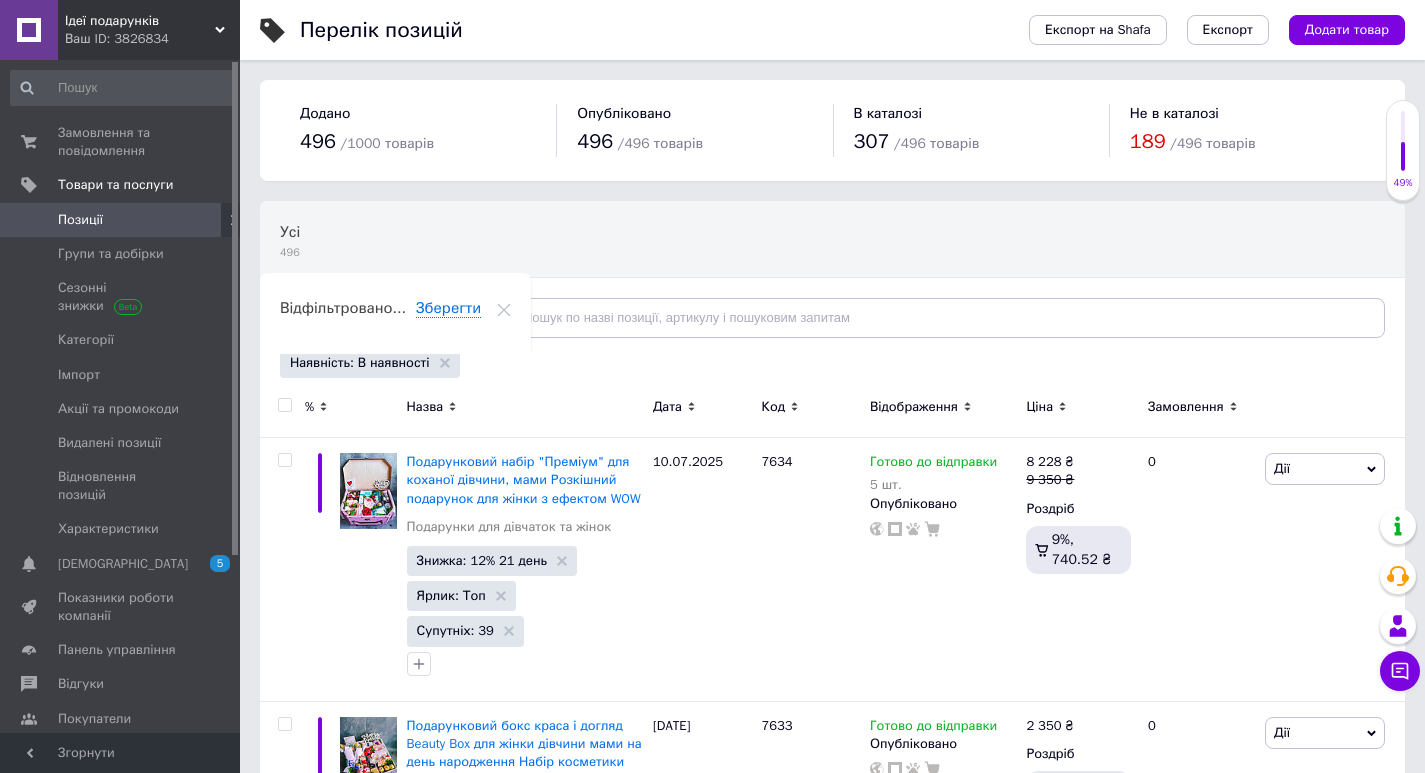 click on "Відфільтруйте товари" at bounding box center (368, 317) 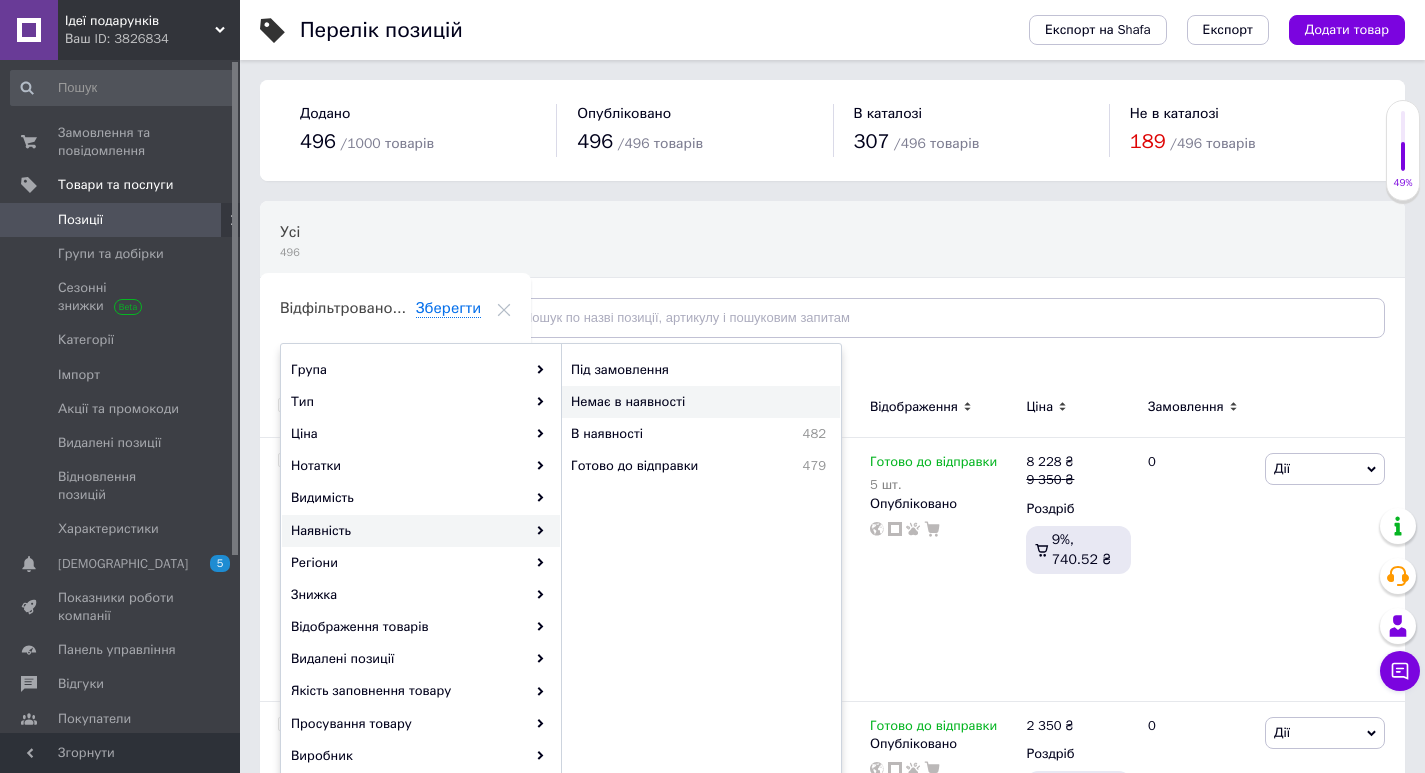 click on "Немає в наявності" at bounding box center [688, 402] 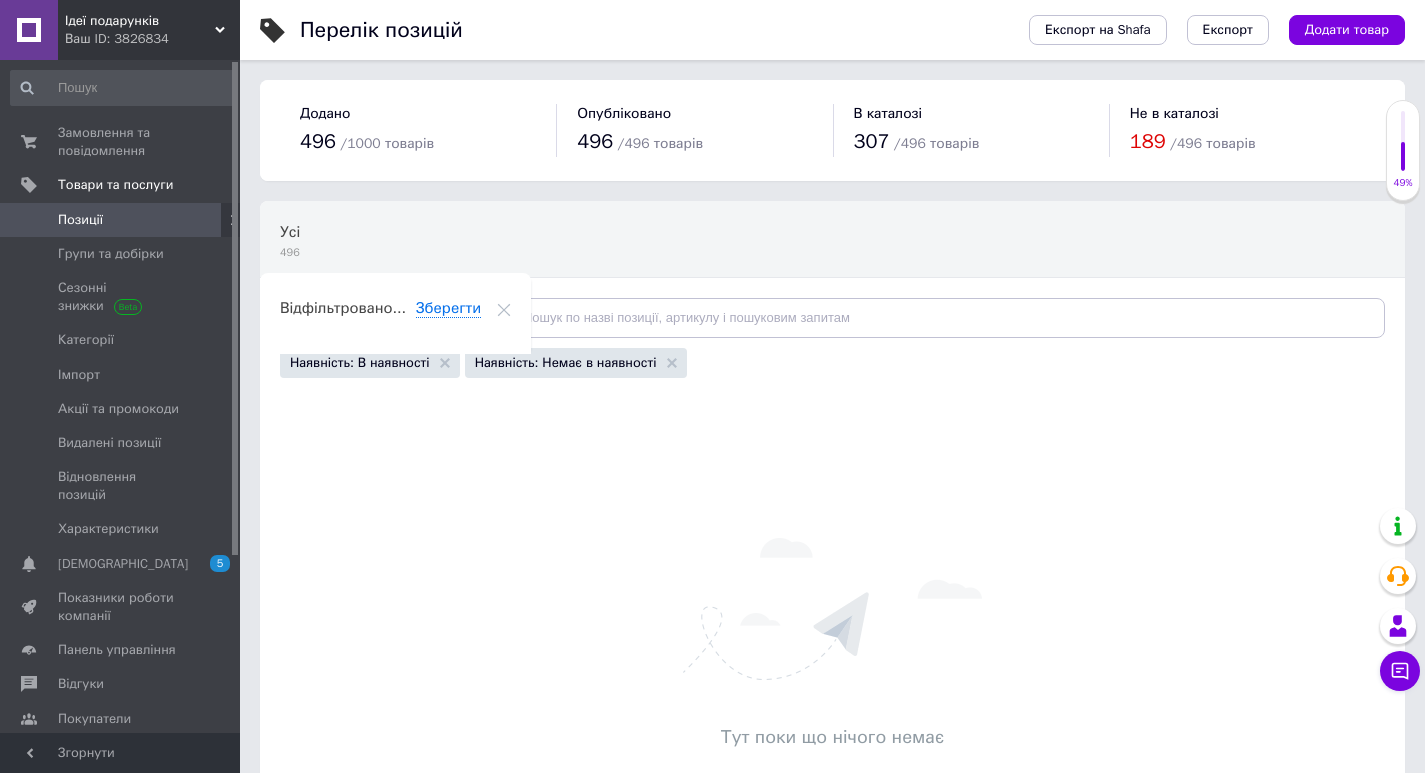 click on "Позиції" at bounding box center (123, 220) 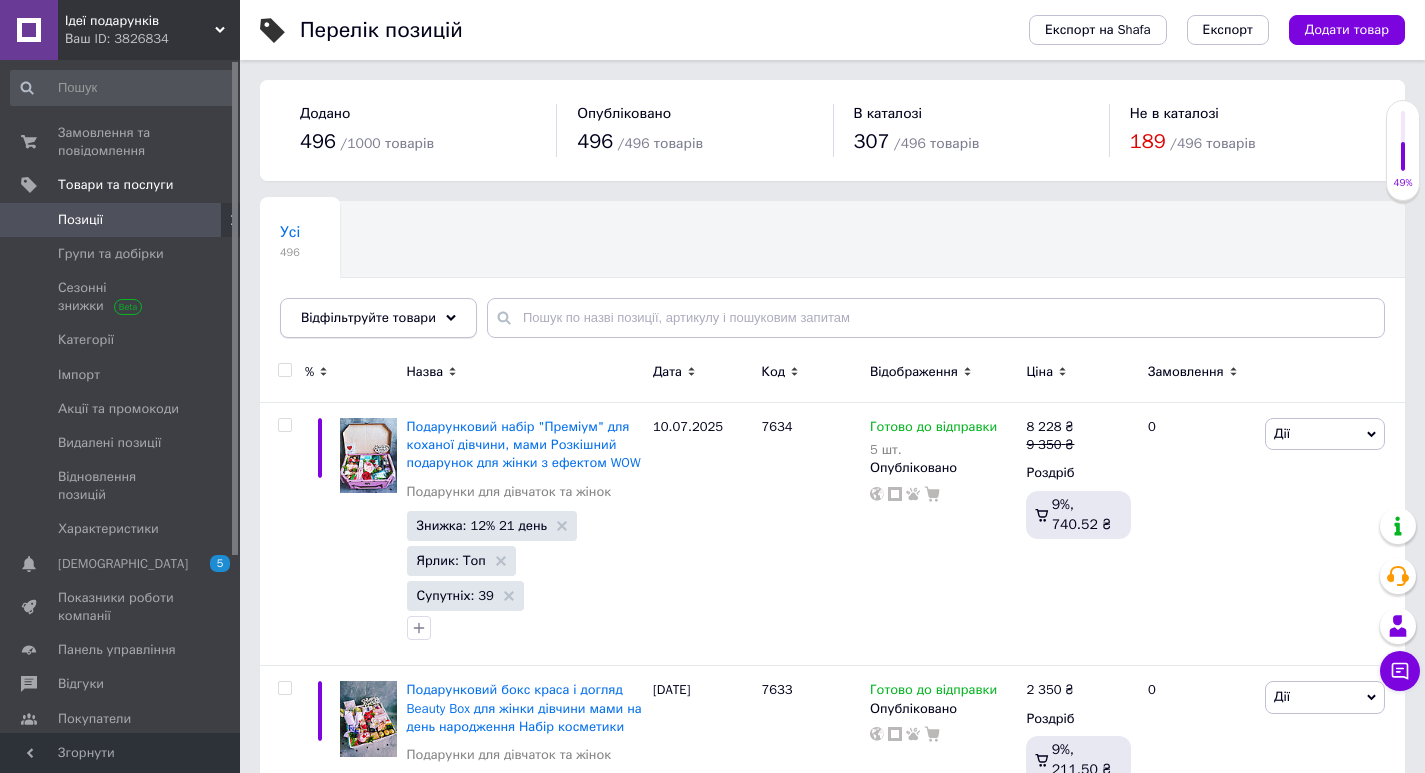 click on "Відфільтруйте товари" at bounding box center (368, 317) 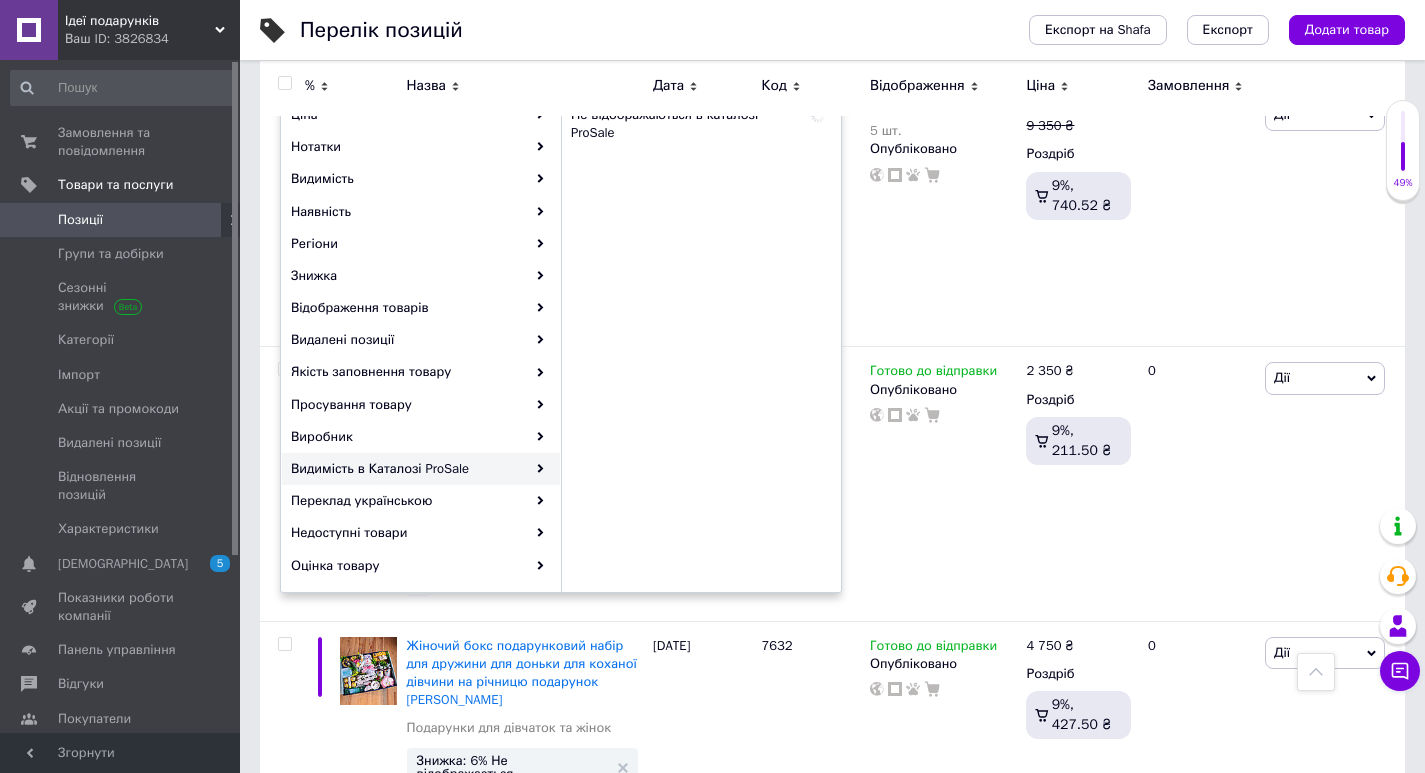 scroll, scrollTop: 200, scrollLeft: 0, axis: vertical 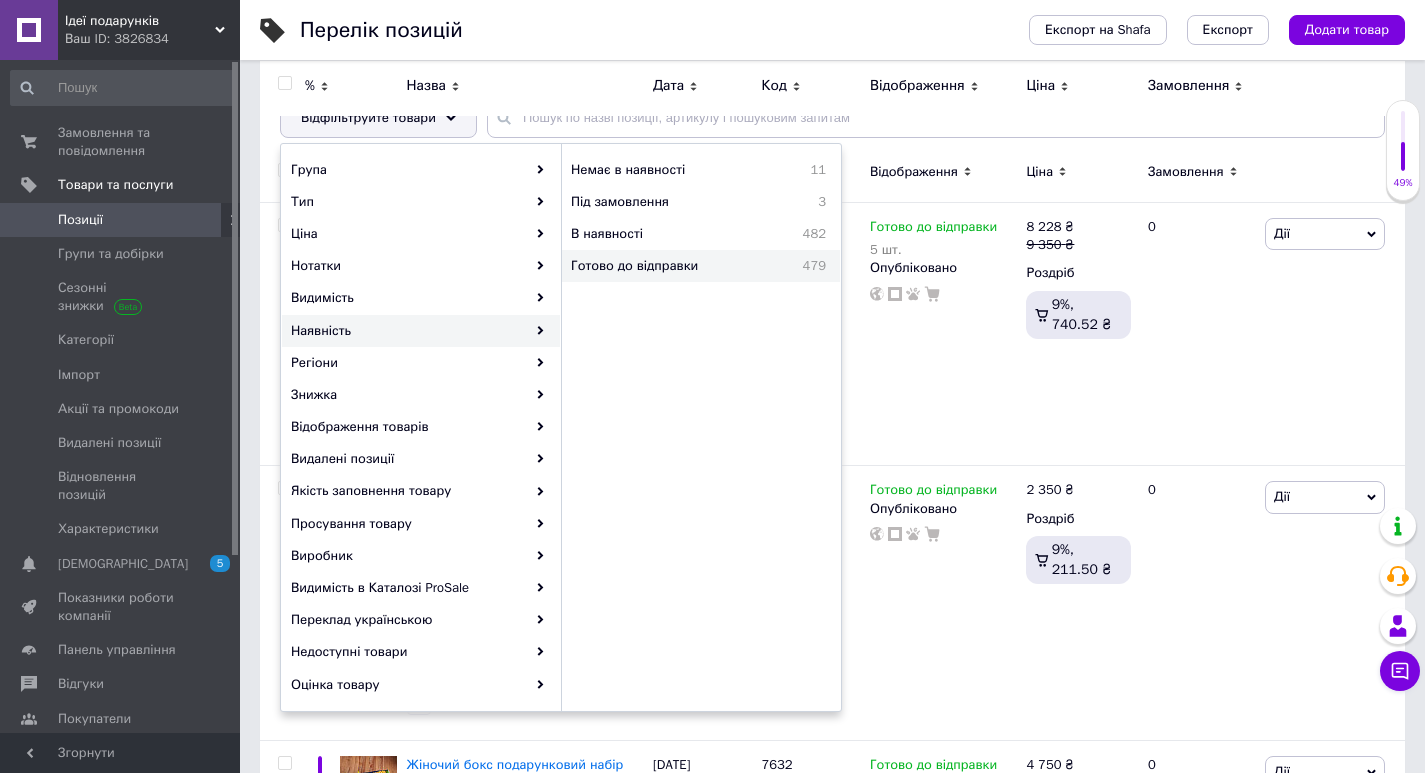 click on "479" at bounding box center [799, 266] 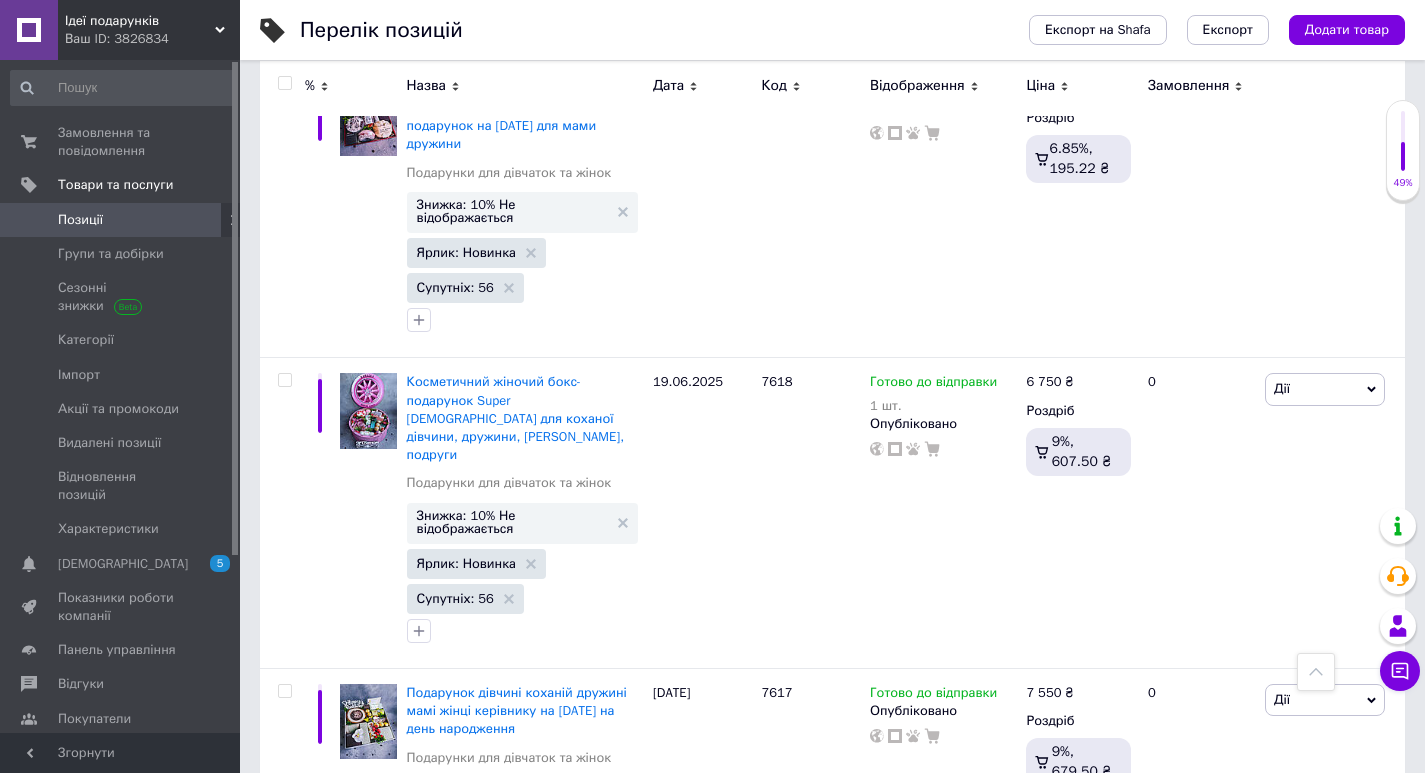 scroll, scrollTop: 4860, scrollLeft: 0, axis: vertical 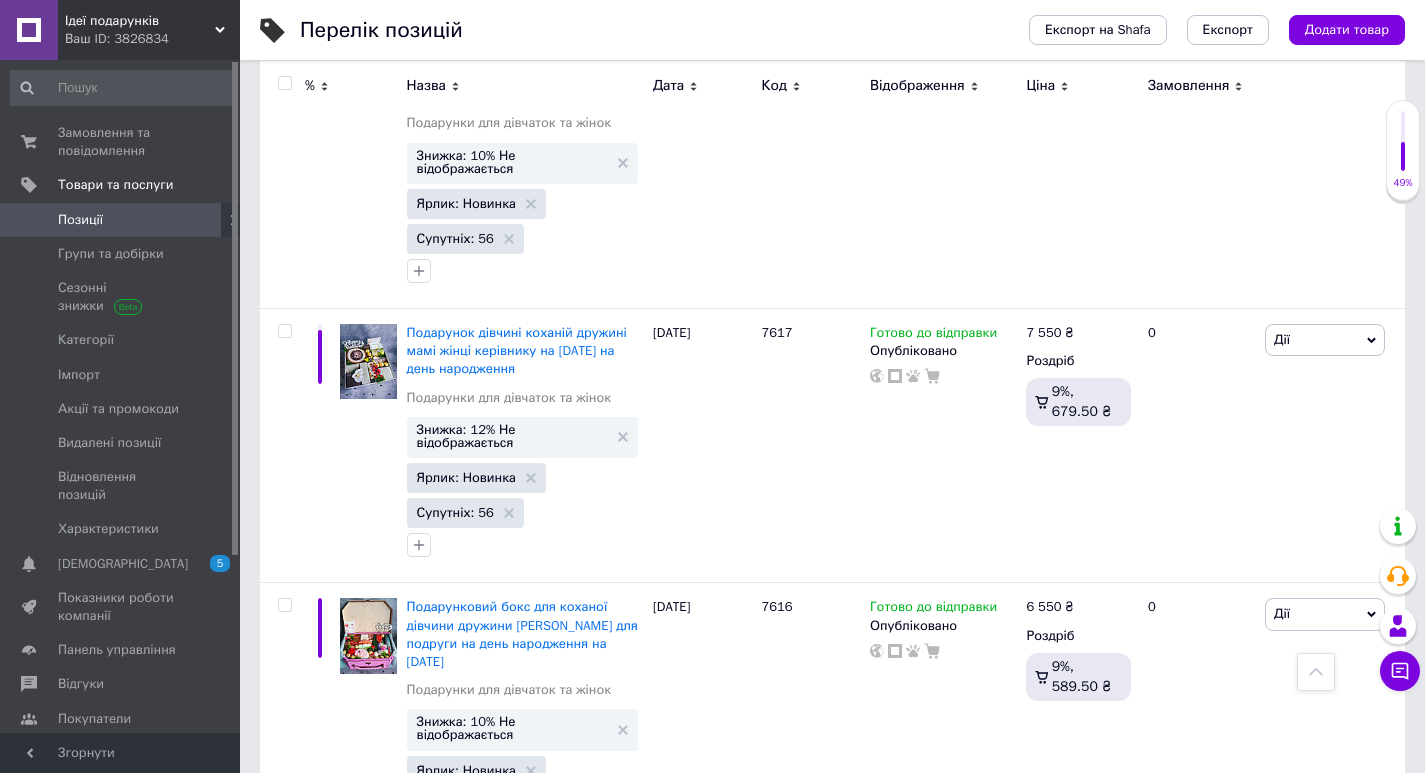 click on "24" at bounding box center (461, 1074) 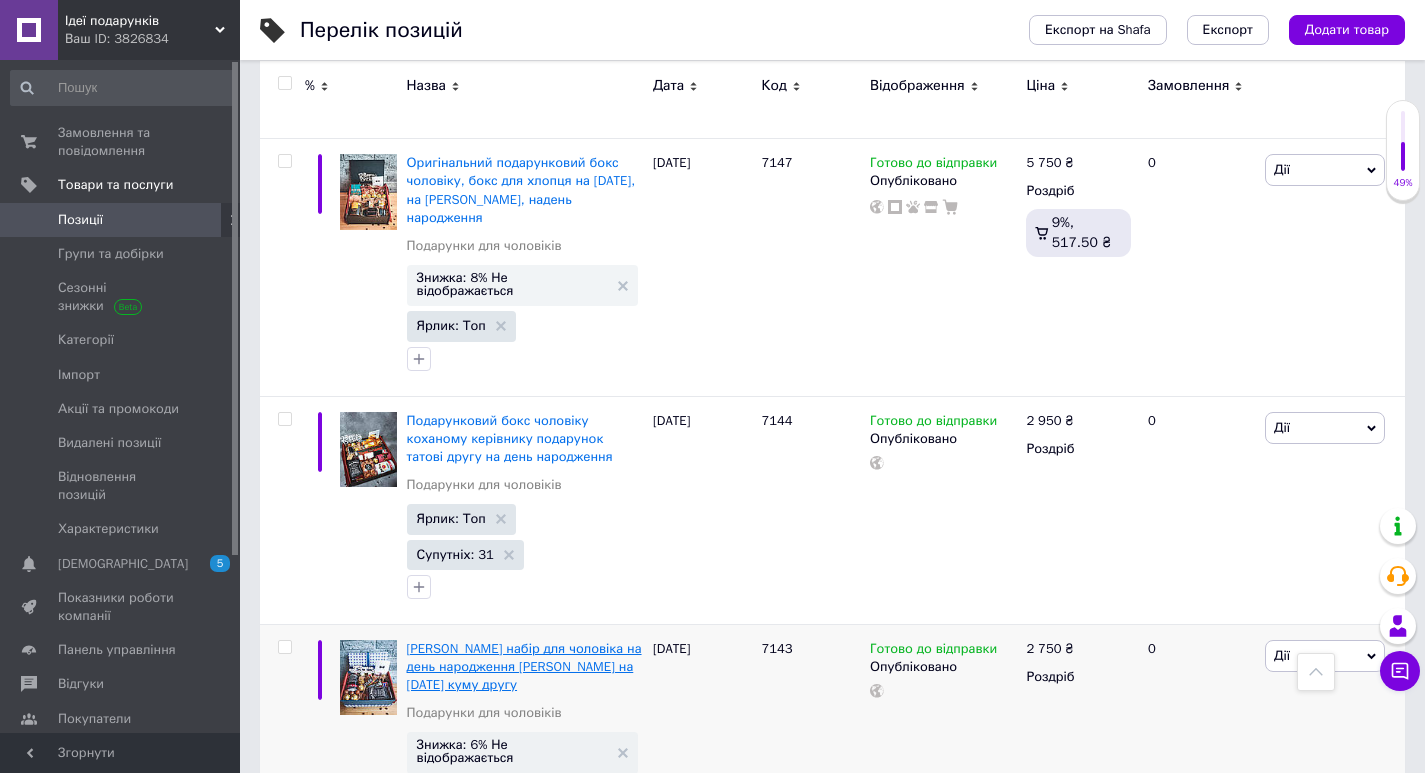 scroll, scrollTop: 0, scrollLeft: 0, axis: both 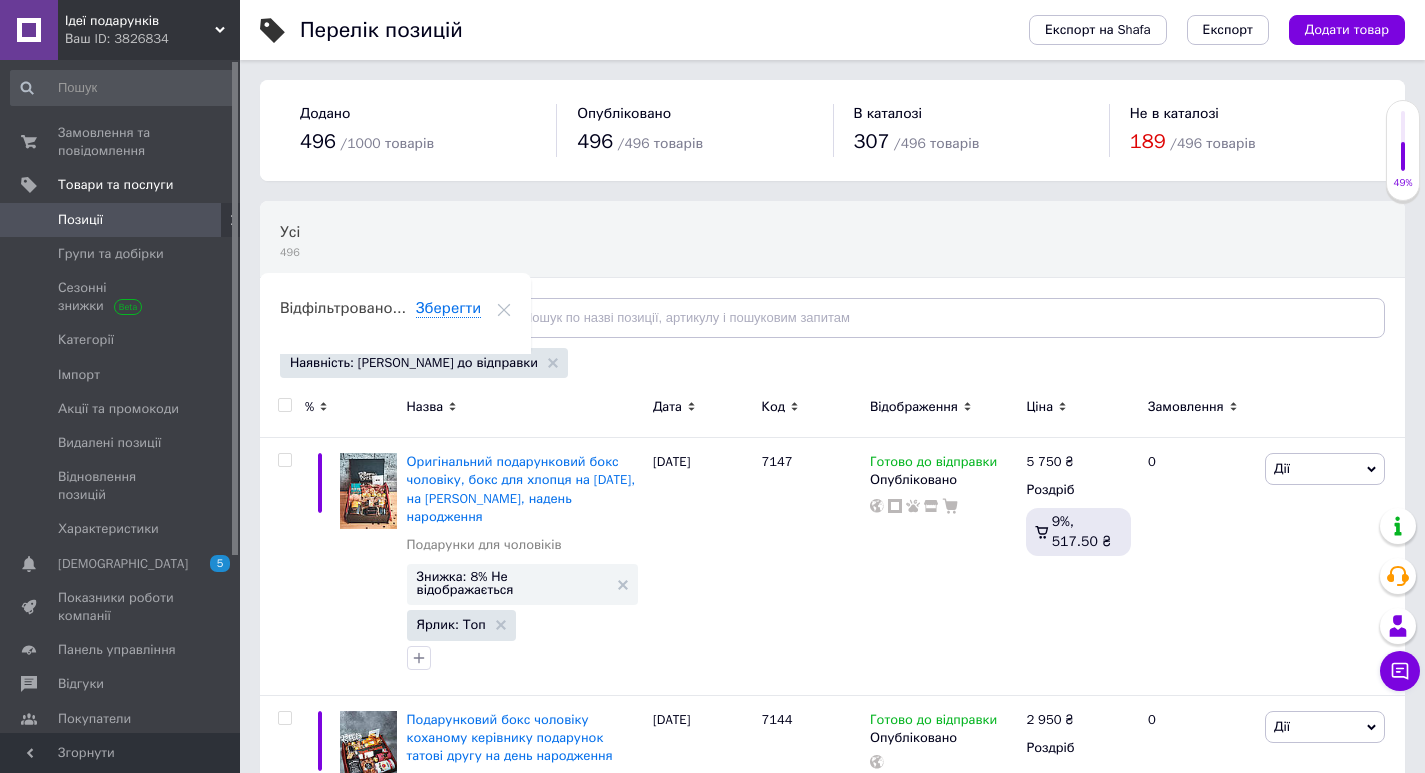 click at bounding box center (285, 405) 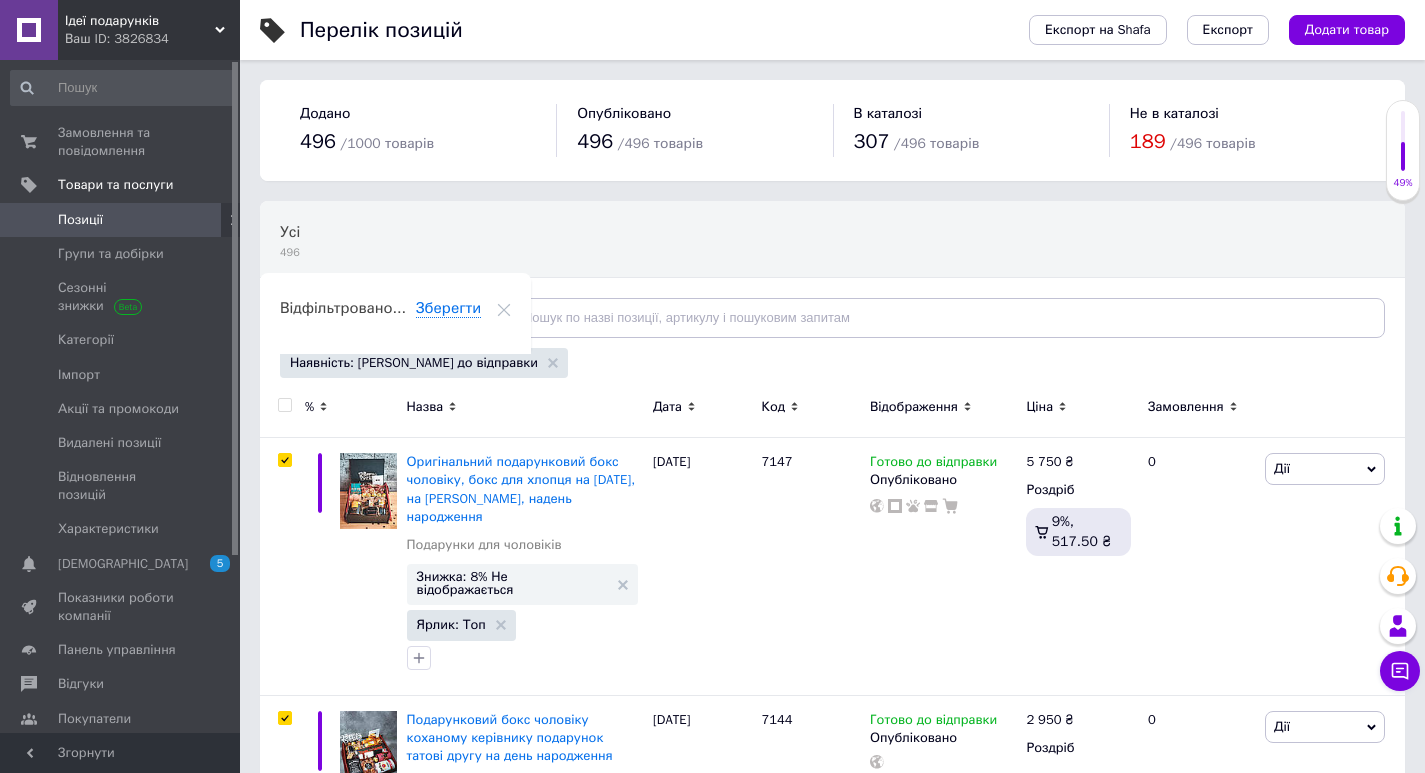 checkbox on "true" 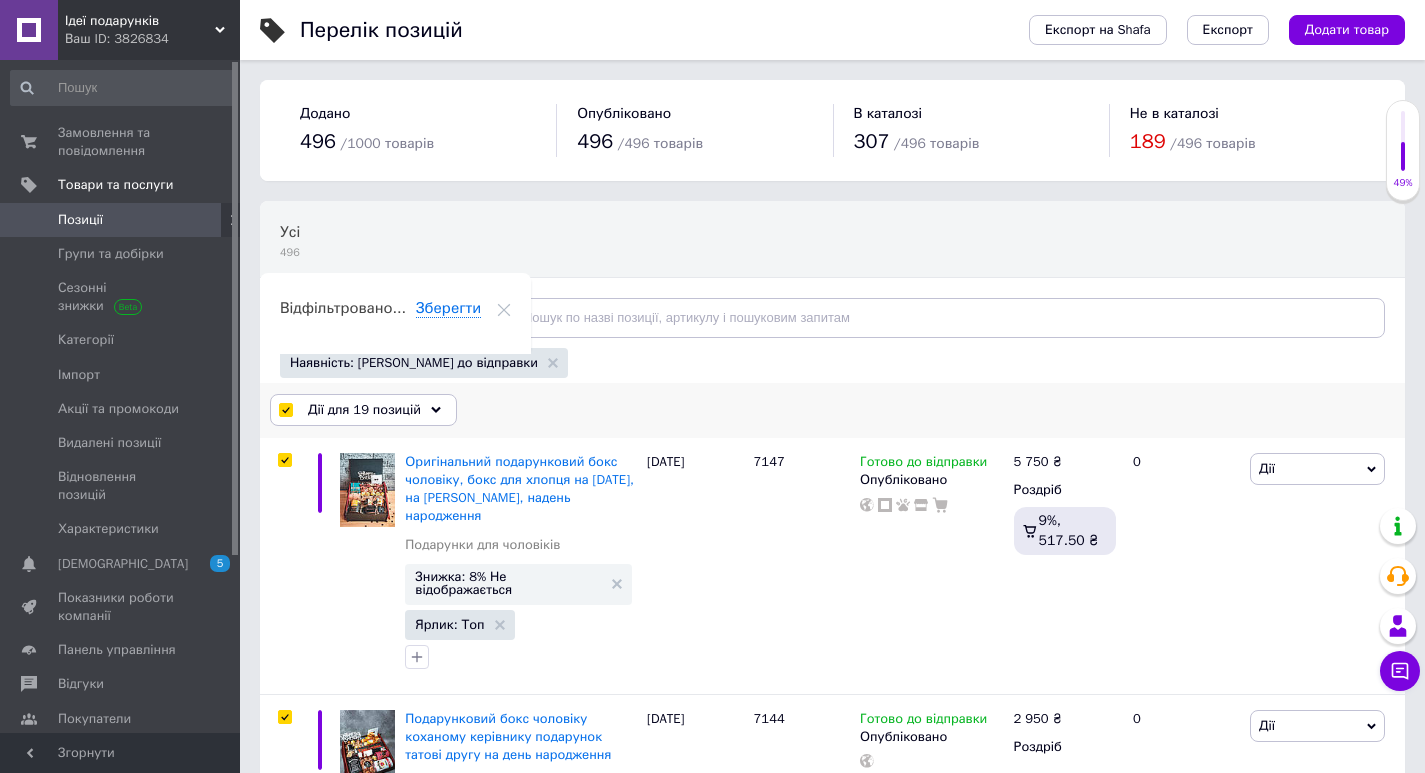 click 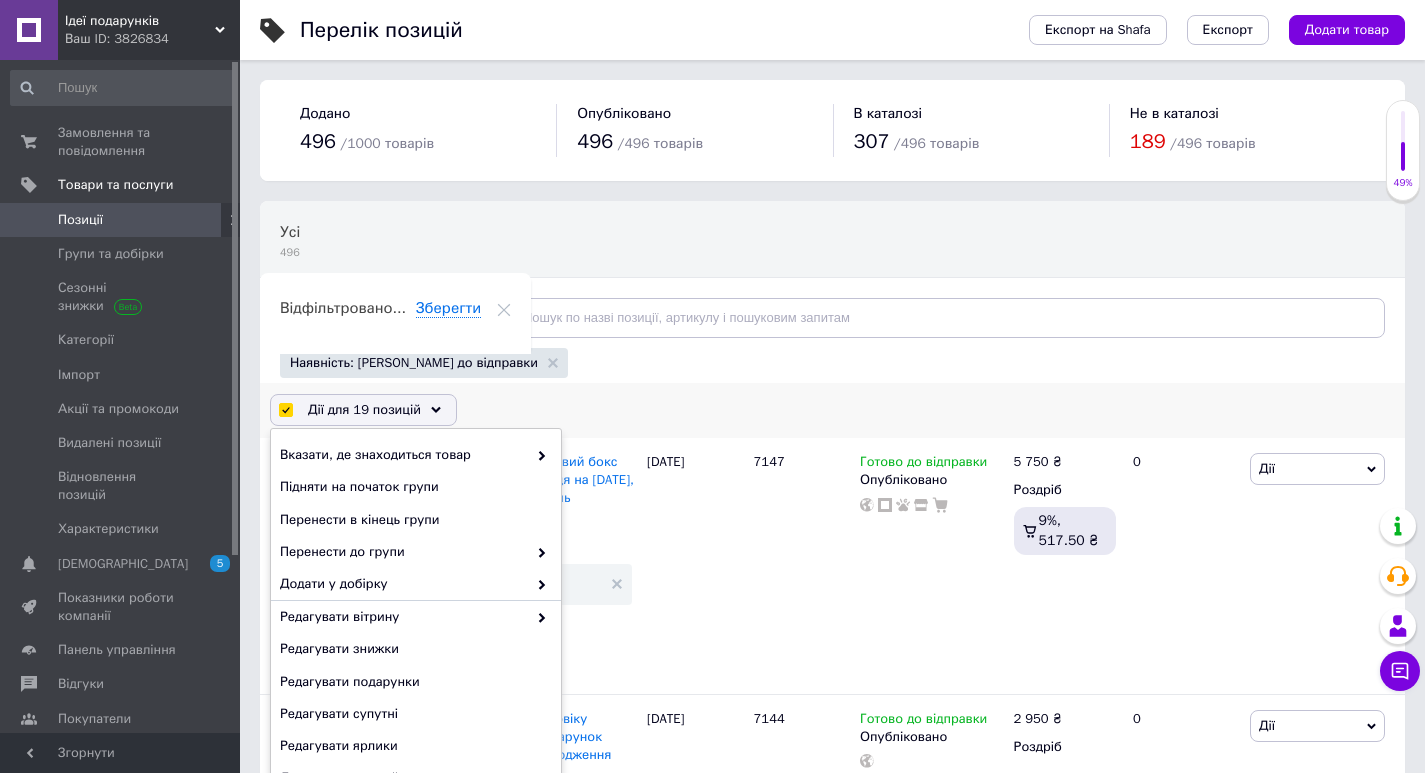 click on "Дії для 19 позицій" at bounding box center (363, 410) 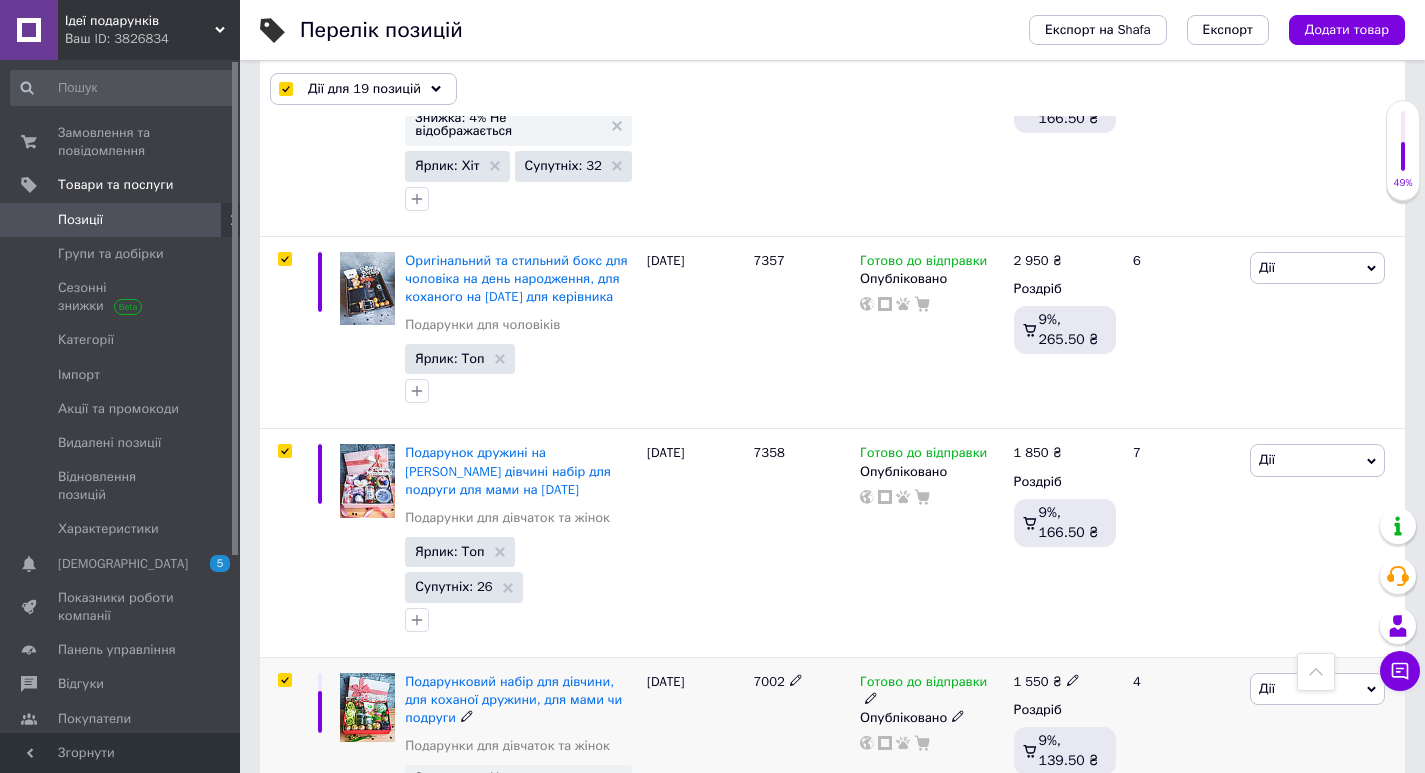 scroll, scrollTop: 3909, scrollLeft: 0, axis: vertical 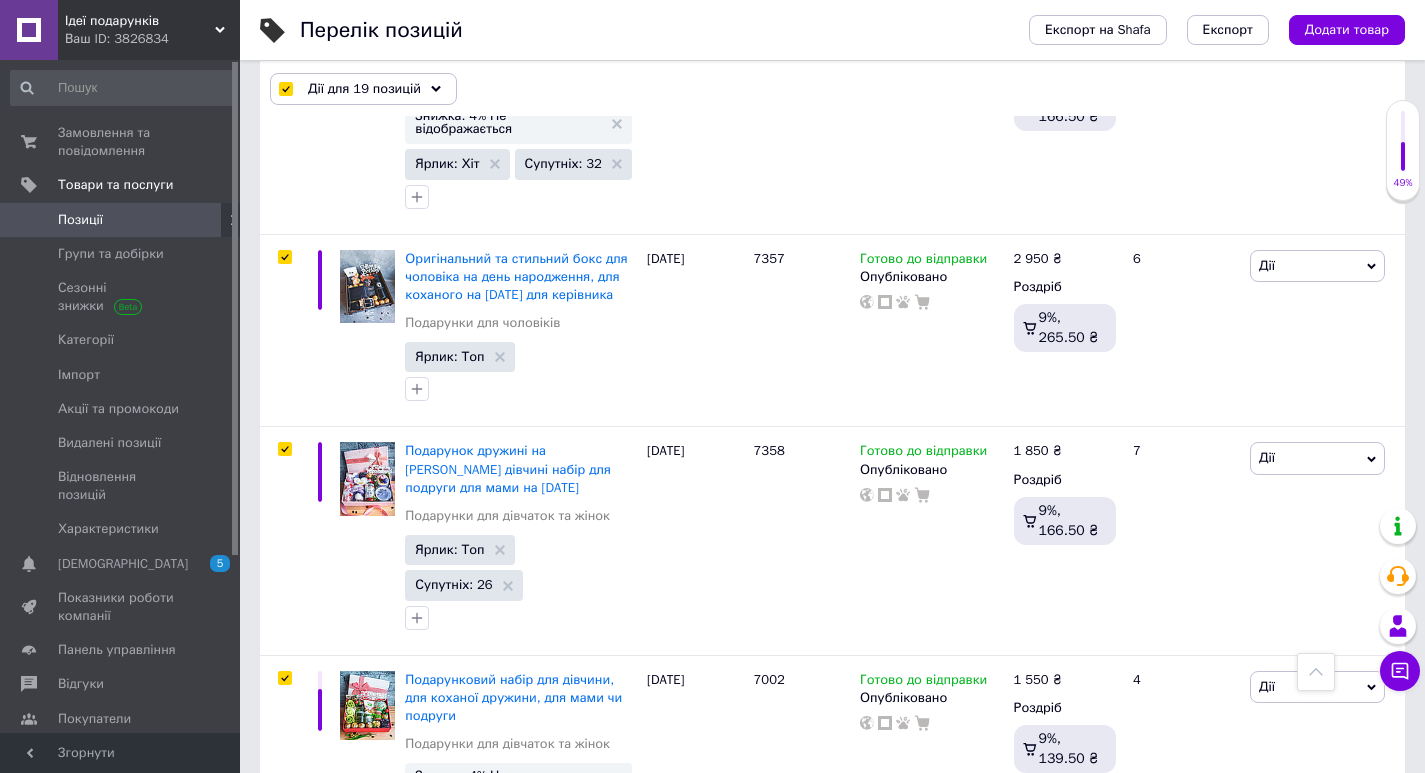 click on "по 20 позицій" at bounding box center [698, 1128] 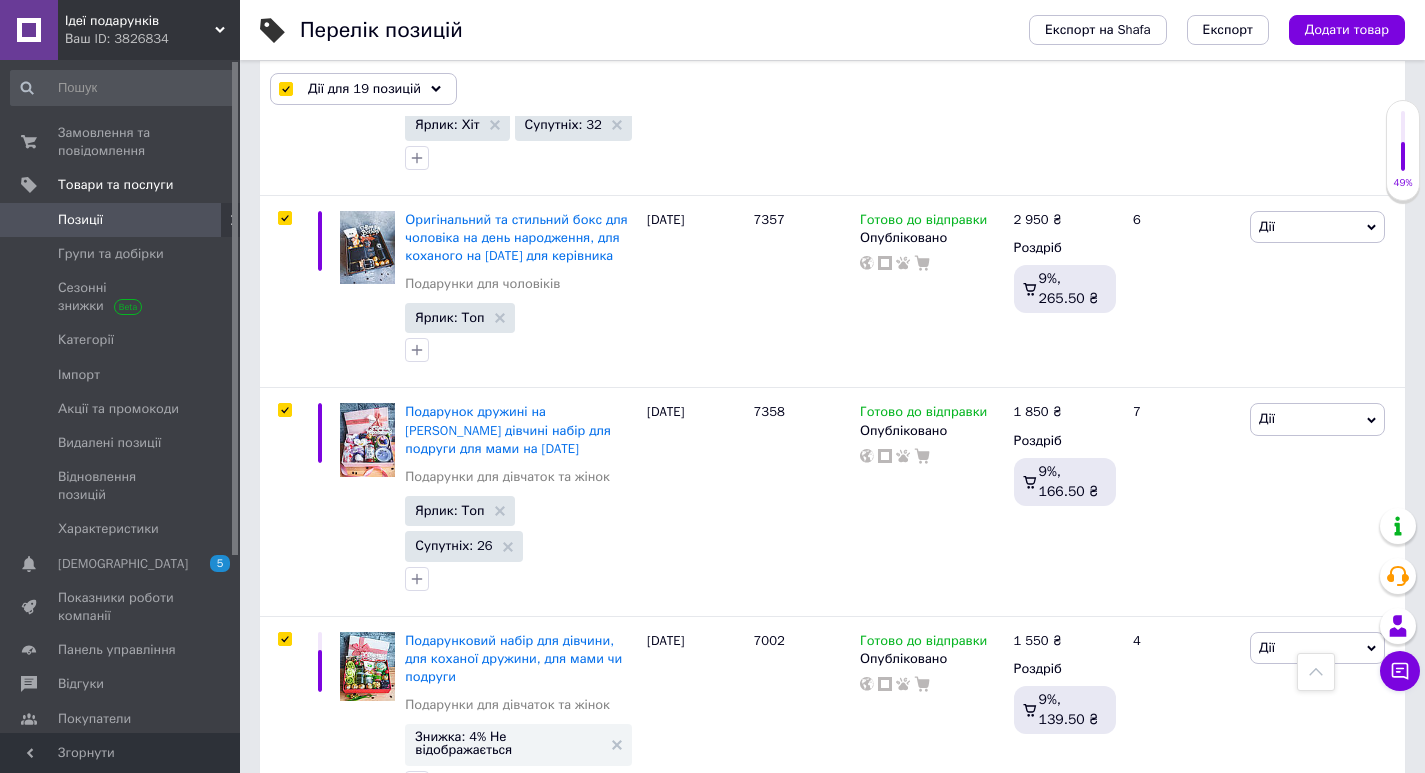 scroll, scrollTop: 3988, scrollLeft: 0, axis: vertical 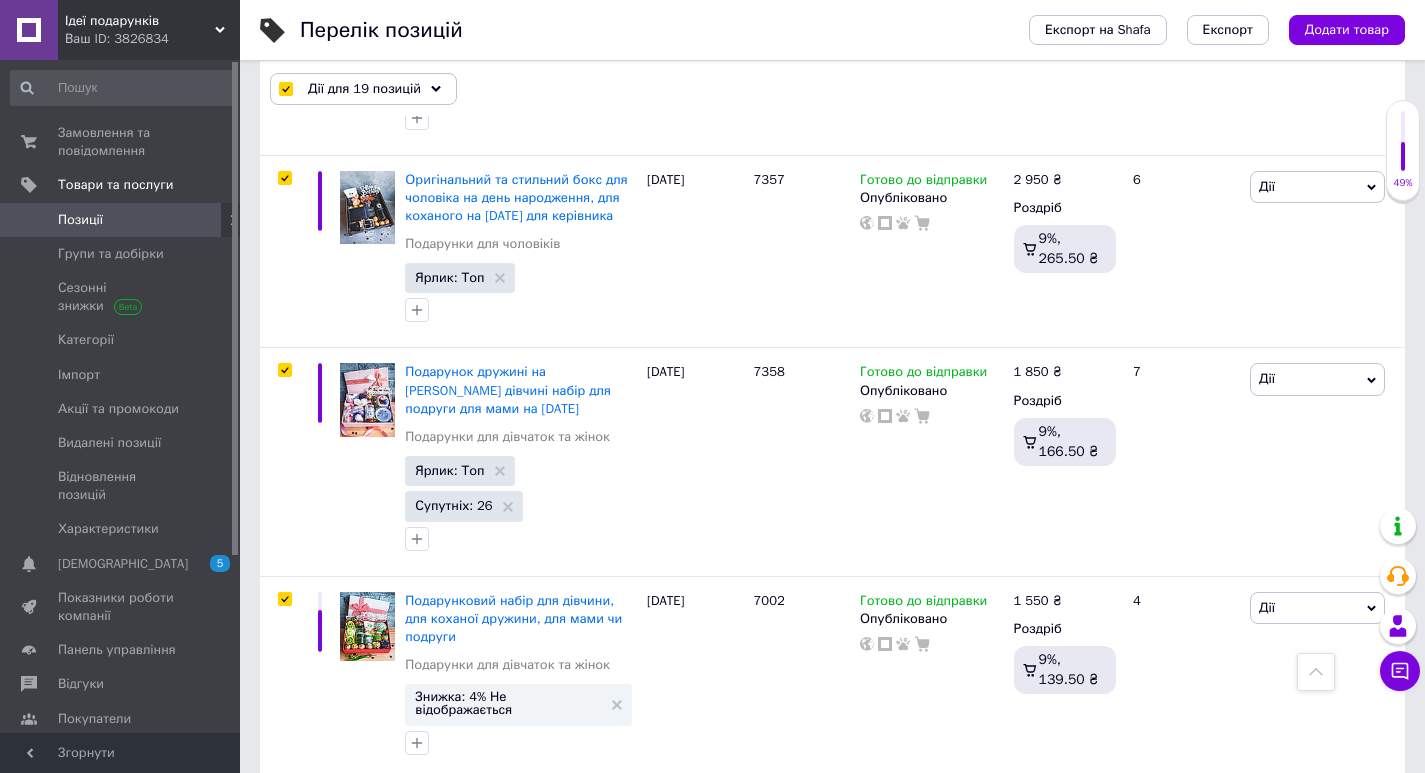 click on "по 100 позицій" at bounding box center (698, 1149) 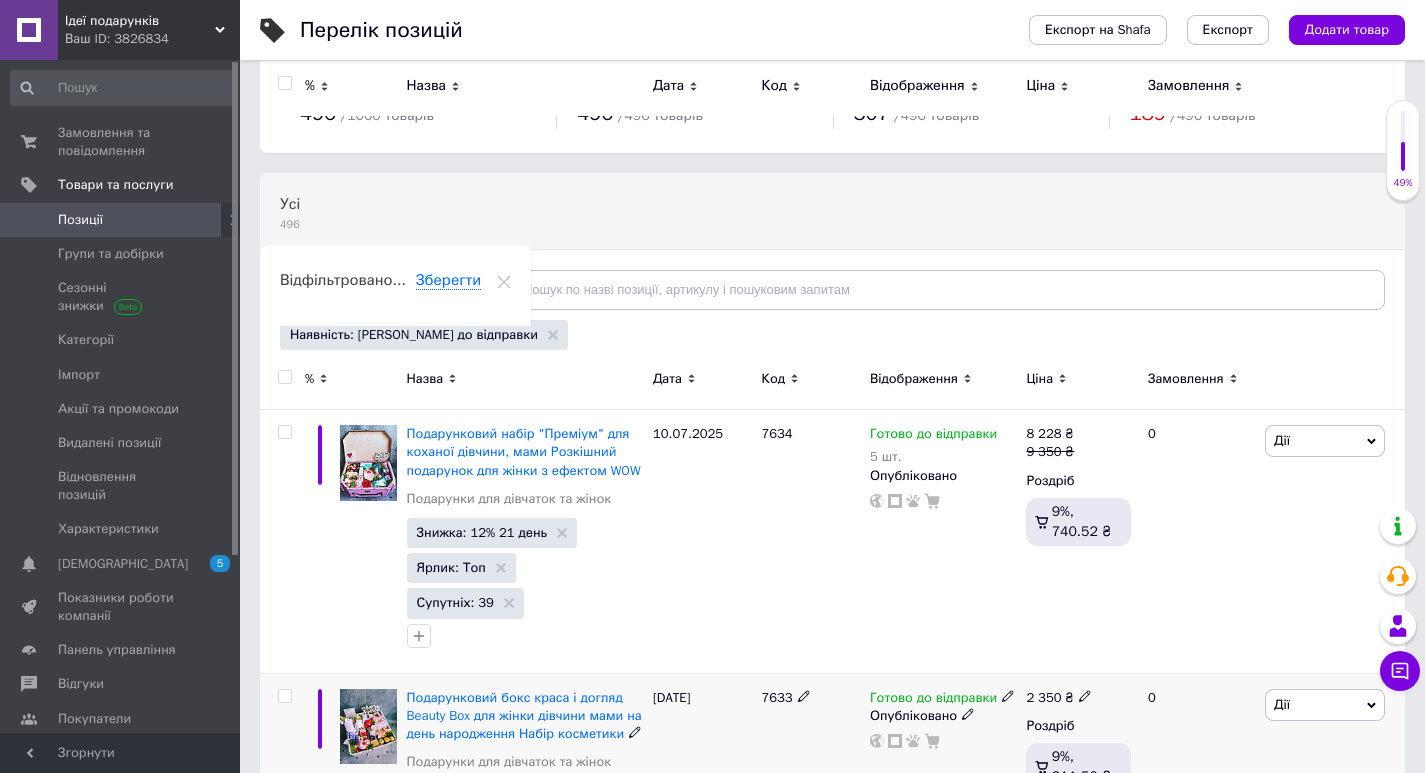 scroll, scrollTop: 0, scrollLeft: 0, axis: both 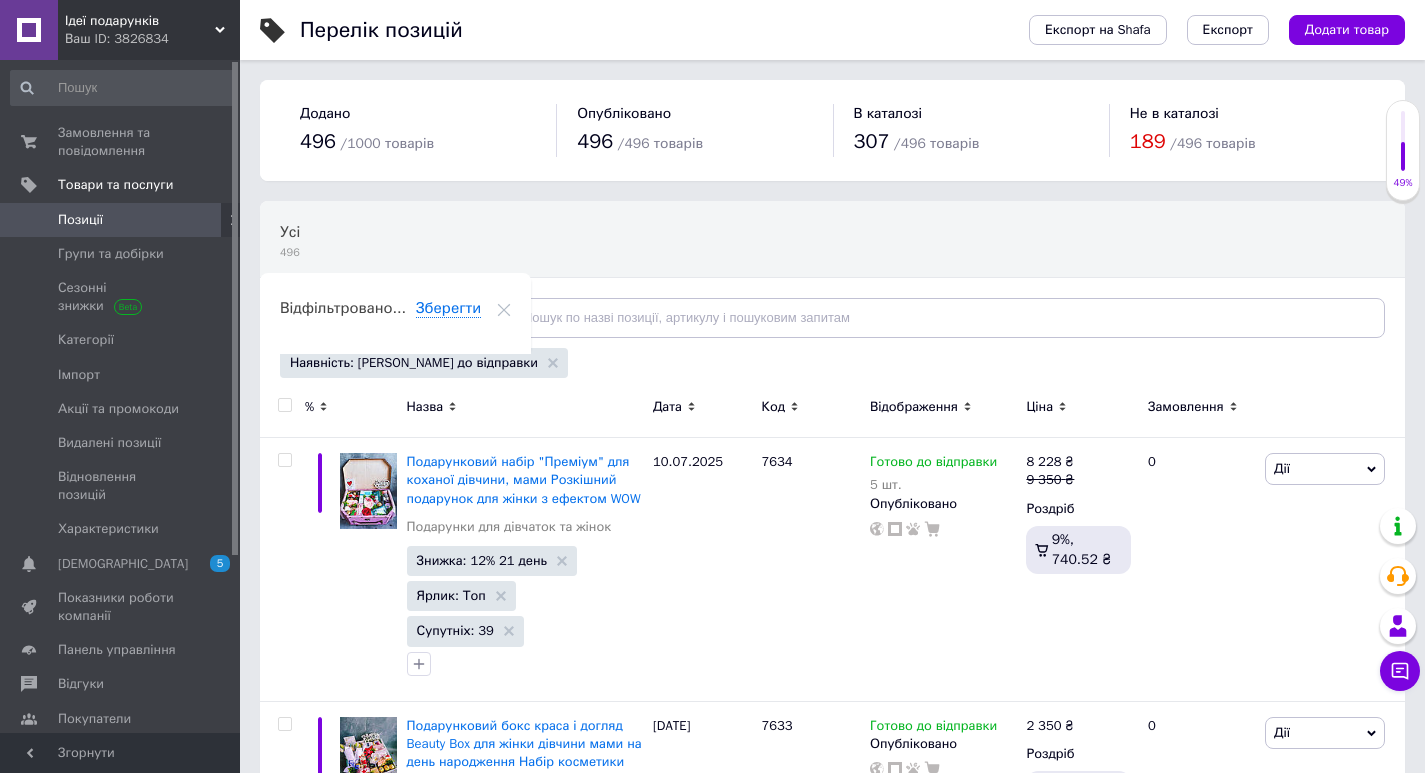click on "Відфільтруйте товари" at bounding box center (368, 317) 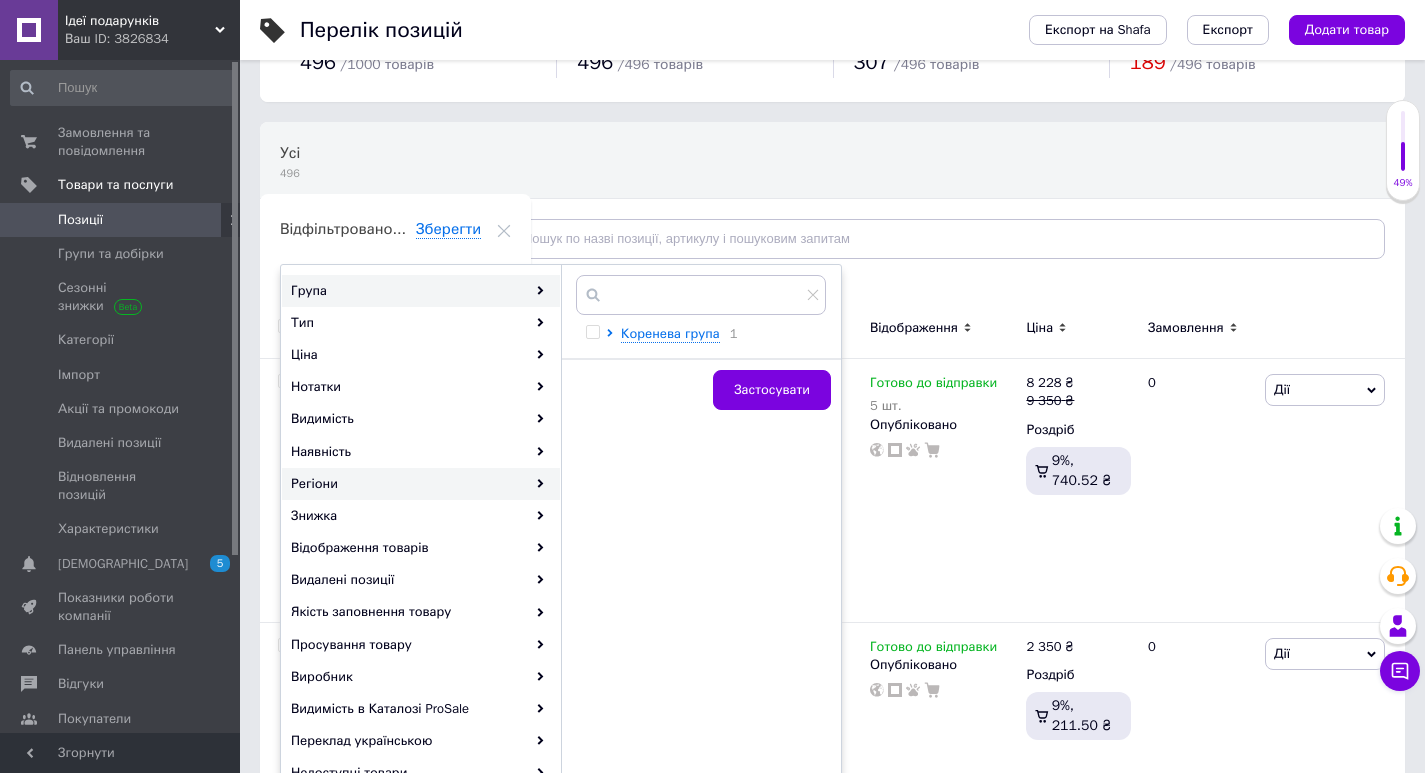 scroll, scrollTop: 200, scrollLeft: 0, axis: vertical 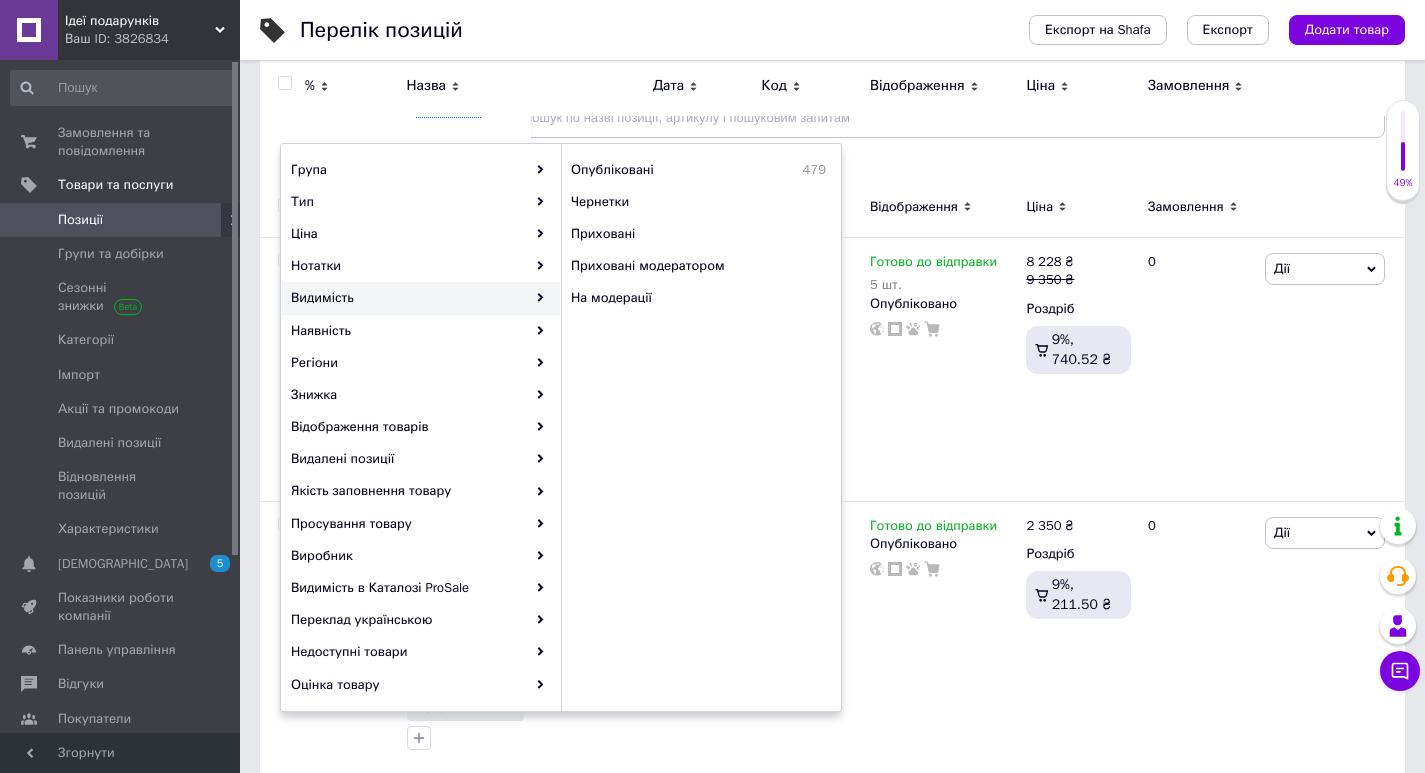 click on "Наявність: [PERSON_NAME] до відправки" at bounding box center [830, 165] 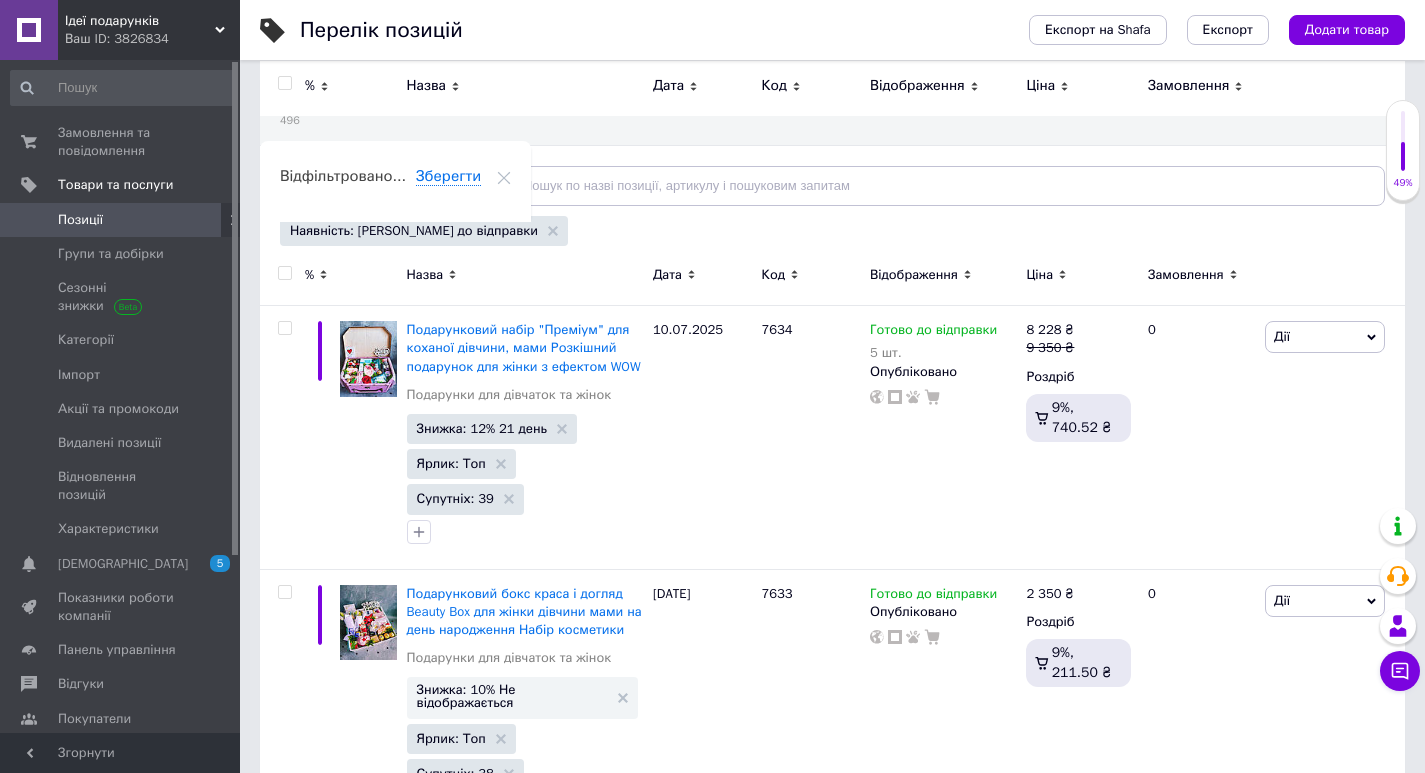 scroll, scrollTop: 0, scrollLeft: 0, axis: both 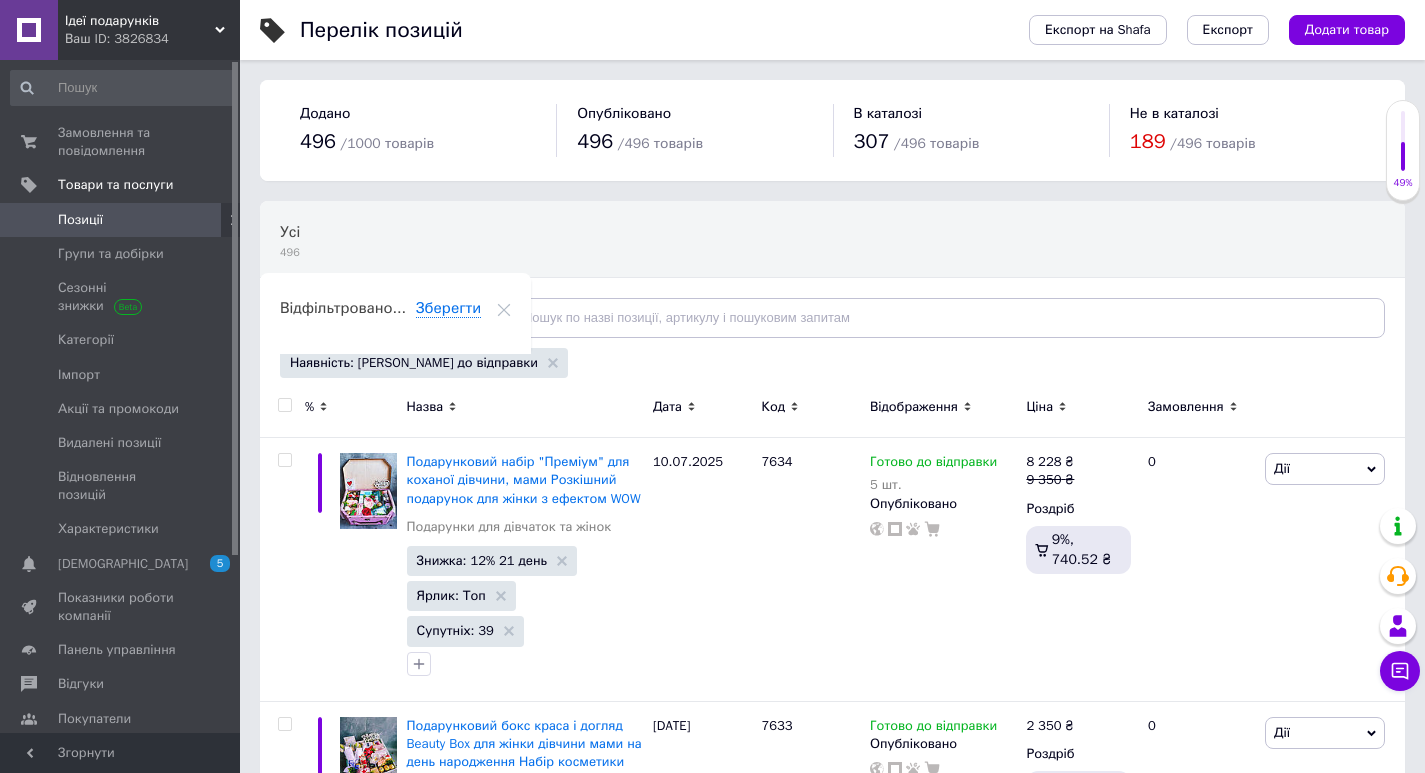 click on "Відфільтруйте товари" at bounding box center [378, 318] 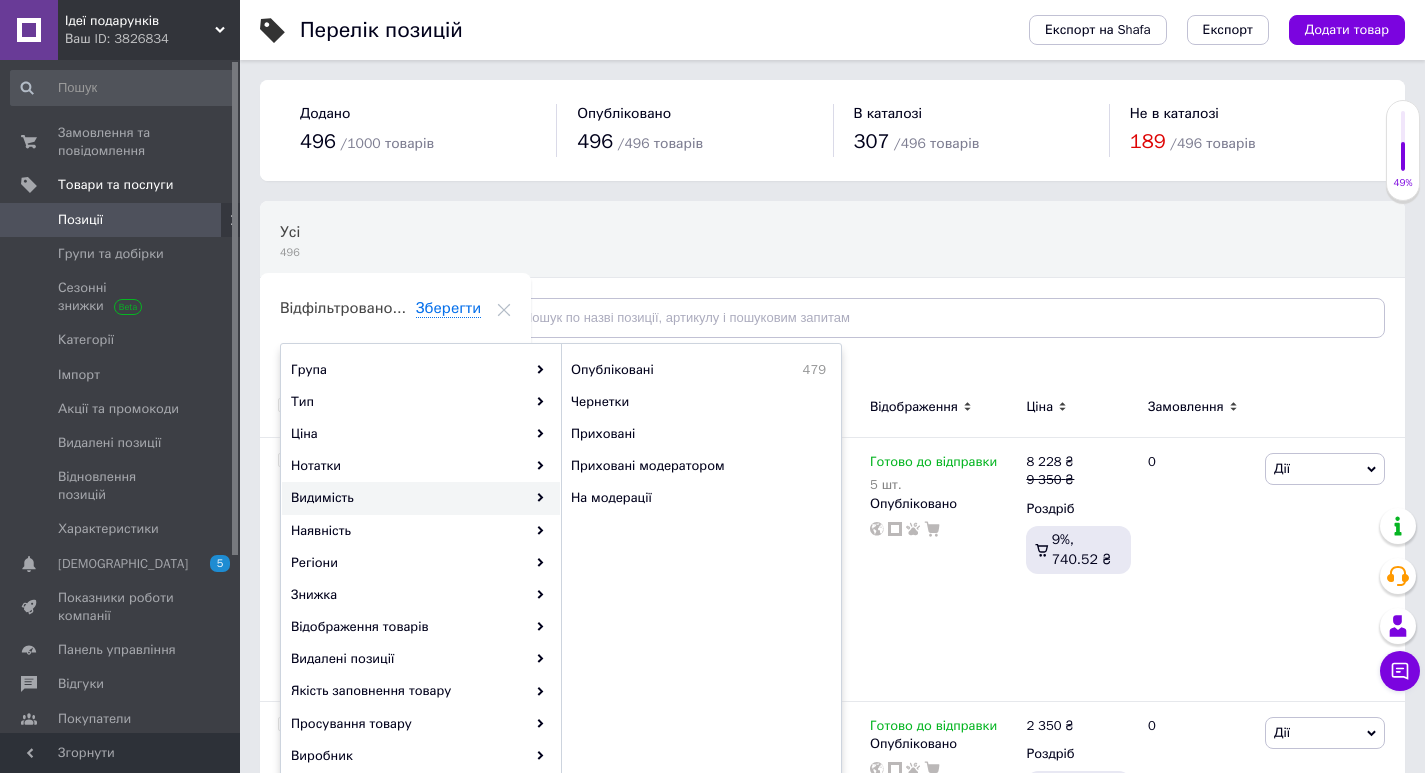 click on "Усі 496 Ok Відфільтровано...  Зберегти" at bounding box center [832, 279] 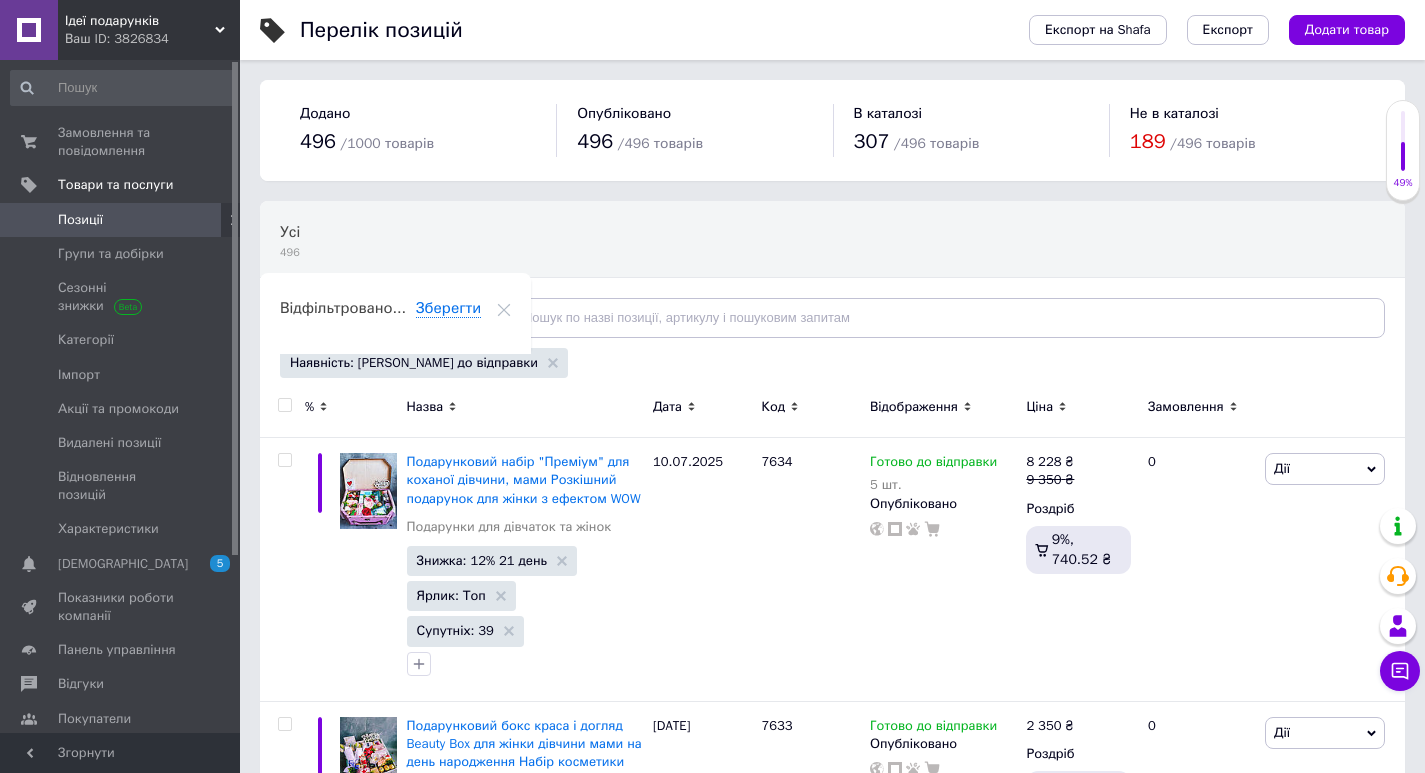 click on "Відфільтруйте товари" at bounding box center [378, 318] 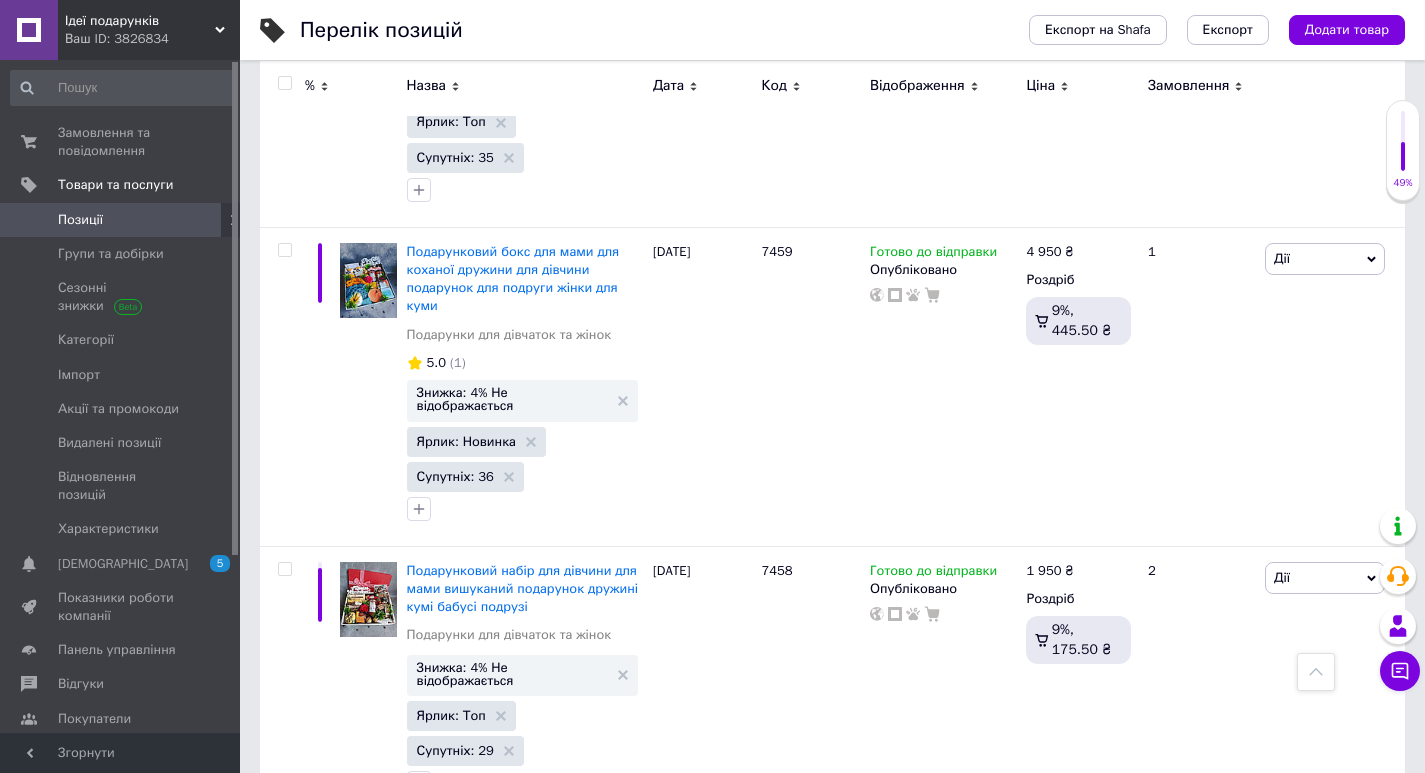 scroll, scrollTop: 24269, scrollLeft: 0, axis: vertical 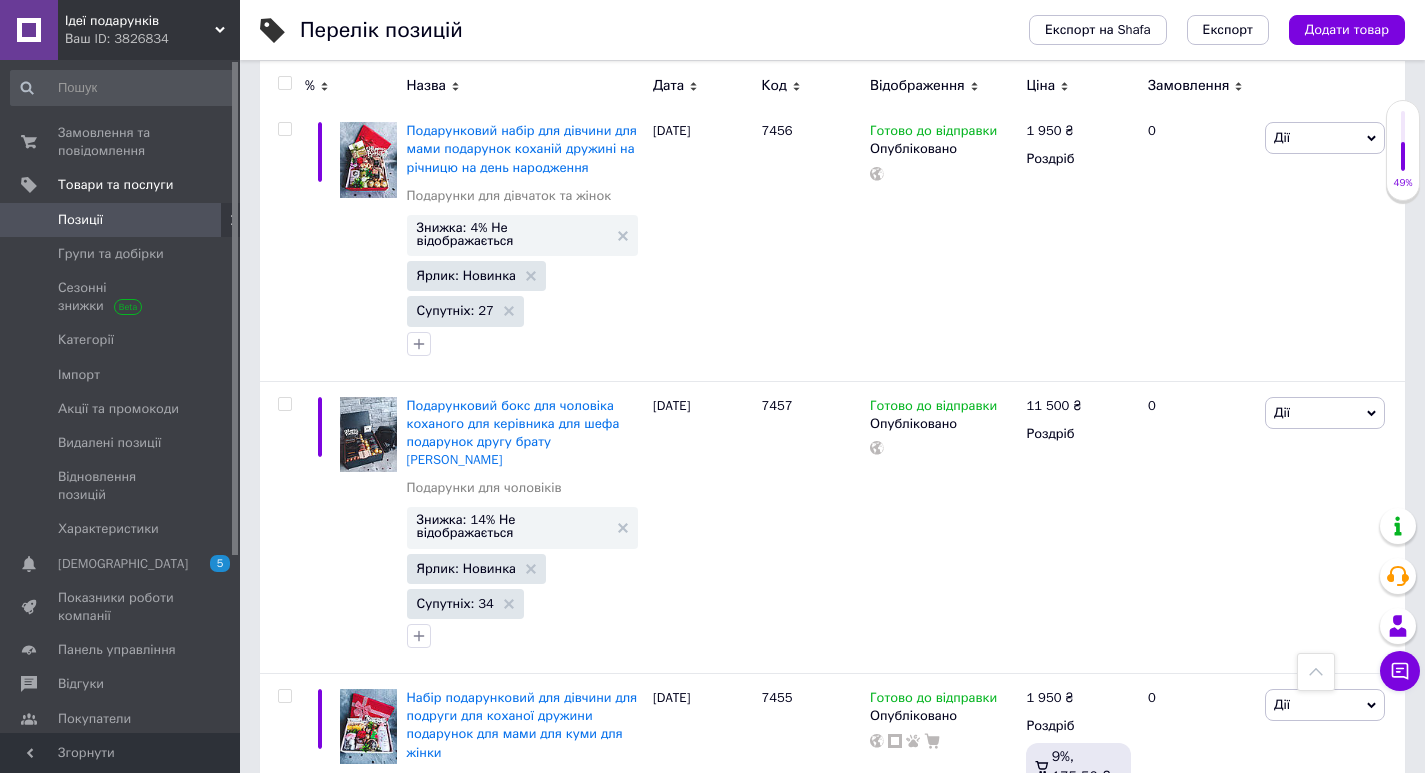 click on "по 100 позицій" at bounding box center (691, 2689) 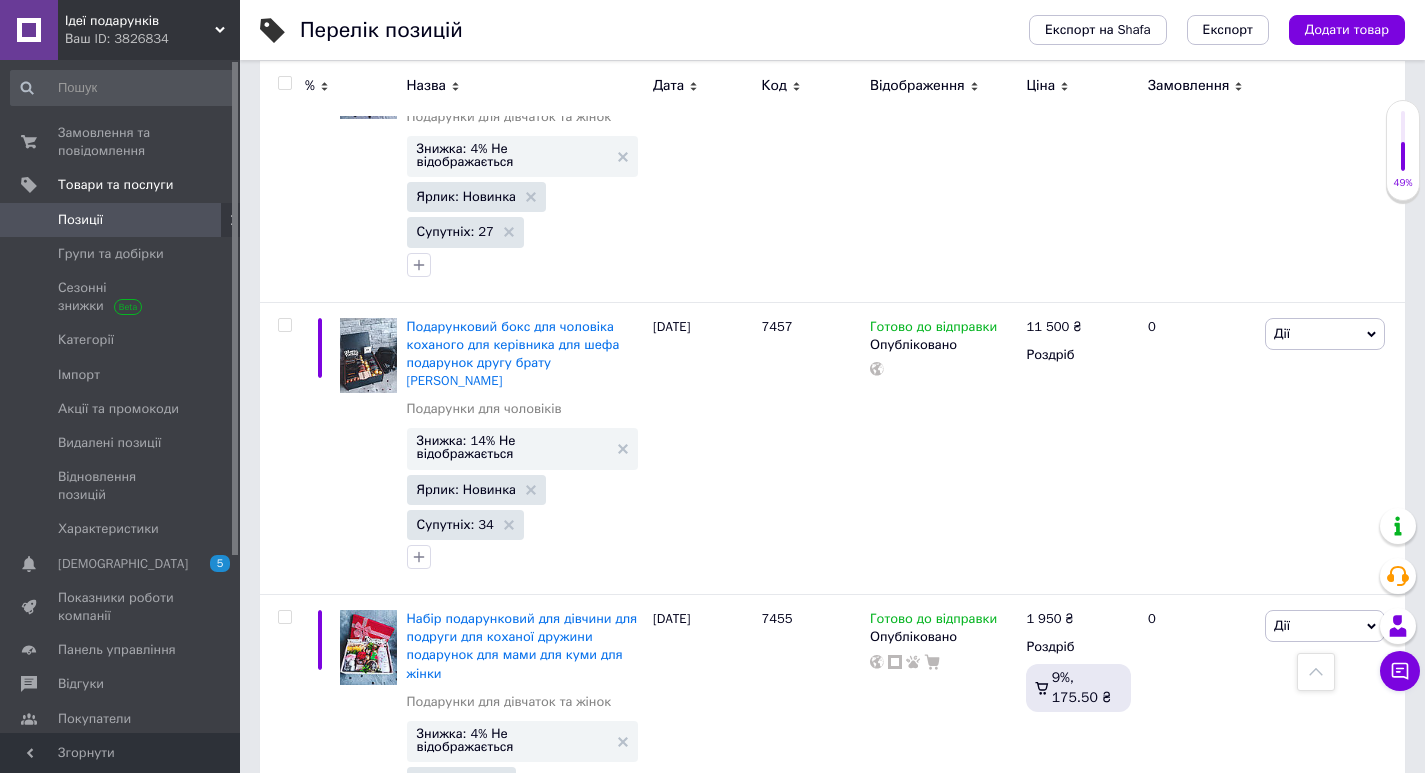 click on "по 20 позицій" at bounding box center (691, 2654) 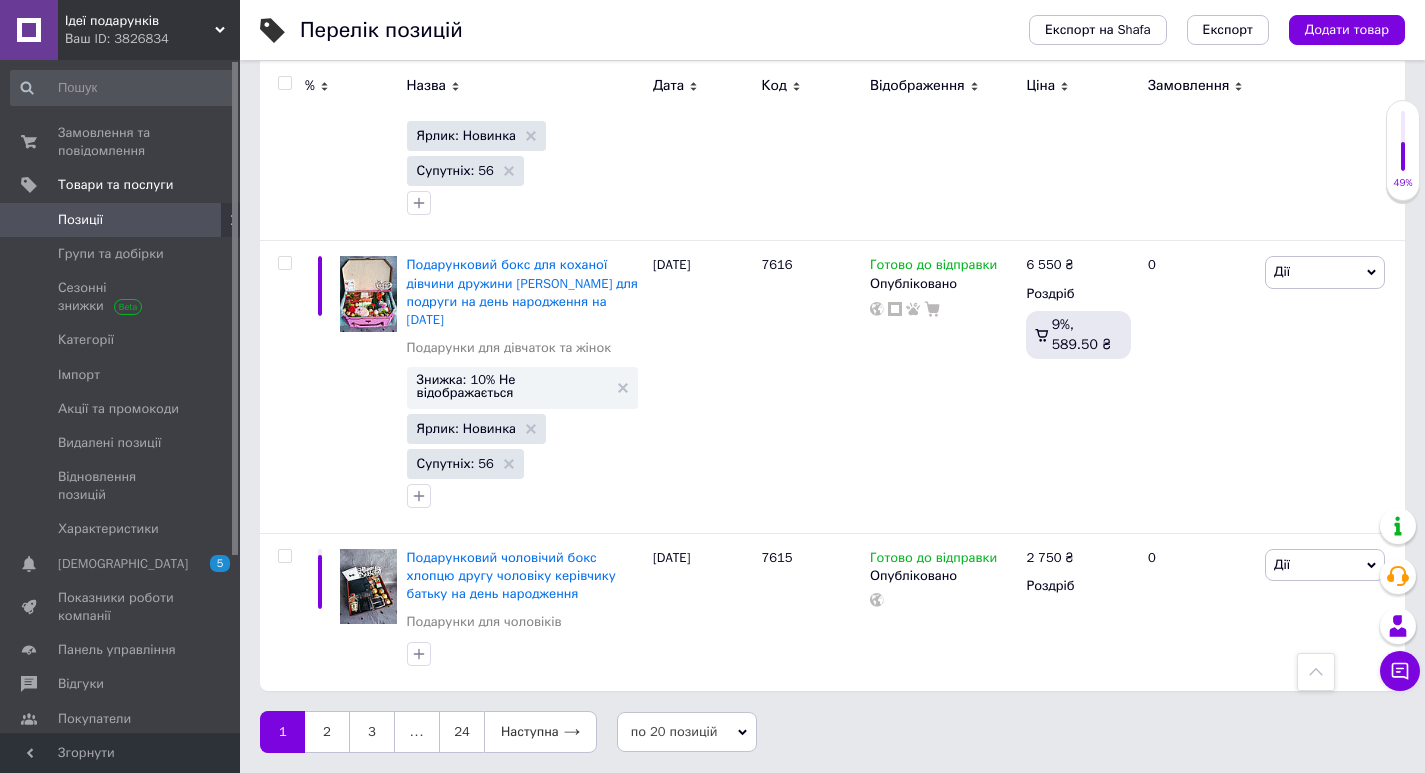 scroll, scrollTop: 4860, scrollLeft: 0, axis: vertical 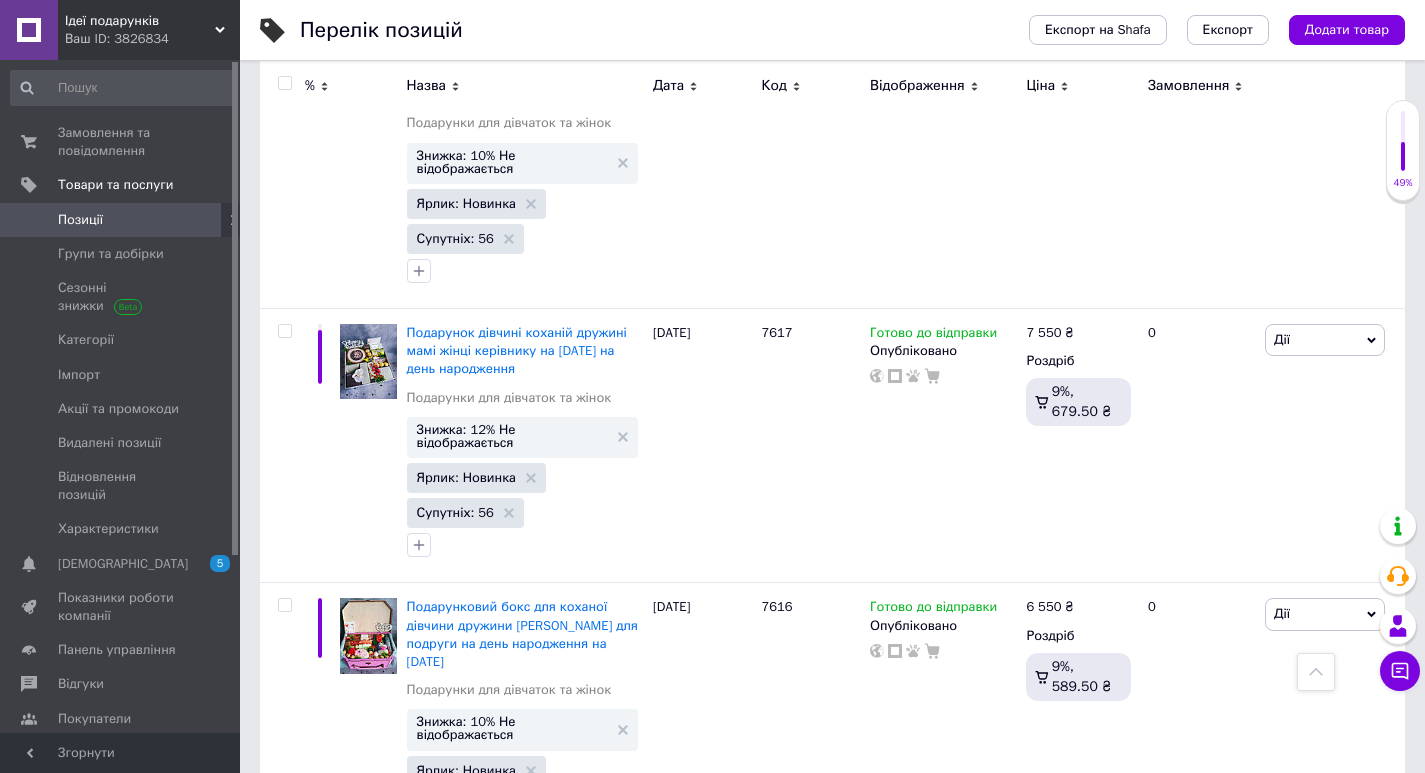 click on "Ваш ID: 3826834" at bounding box center (152, 39) 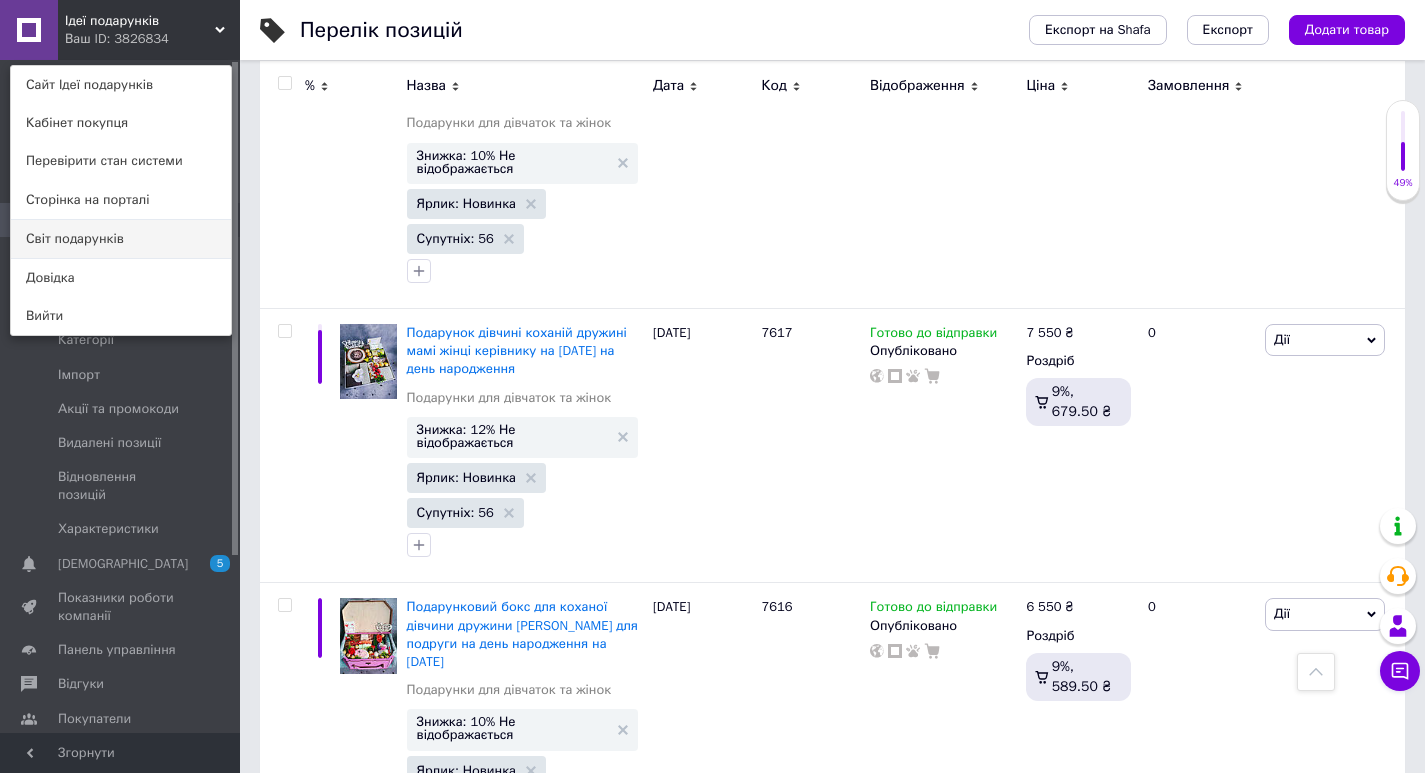 click on "Світ подарунків" at bounding box center [121, 239] 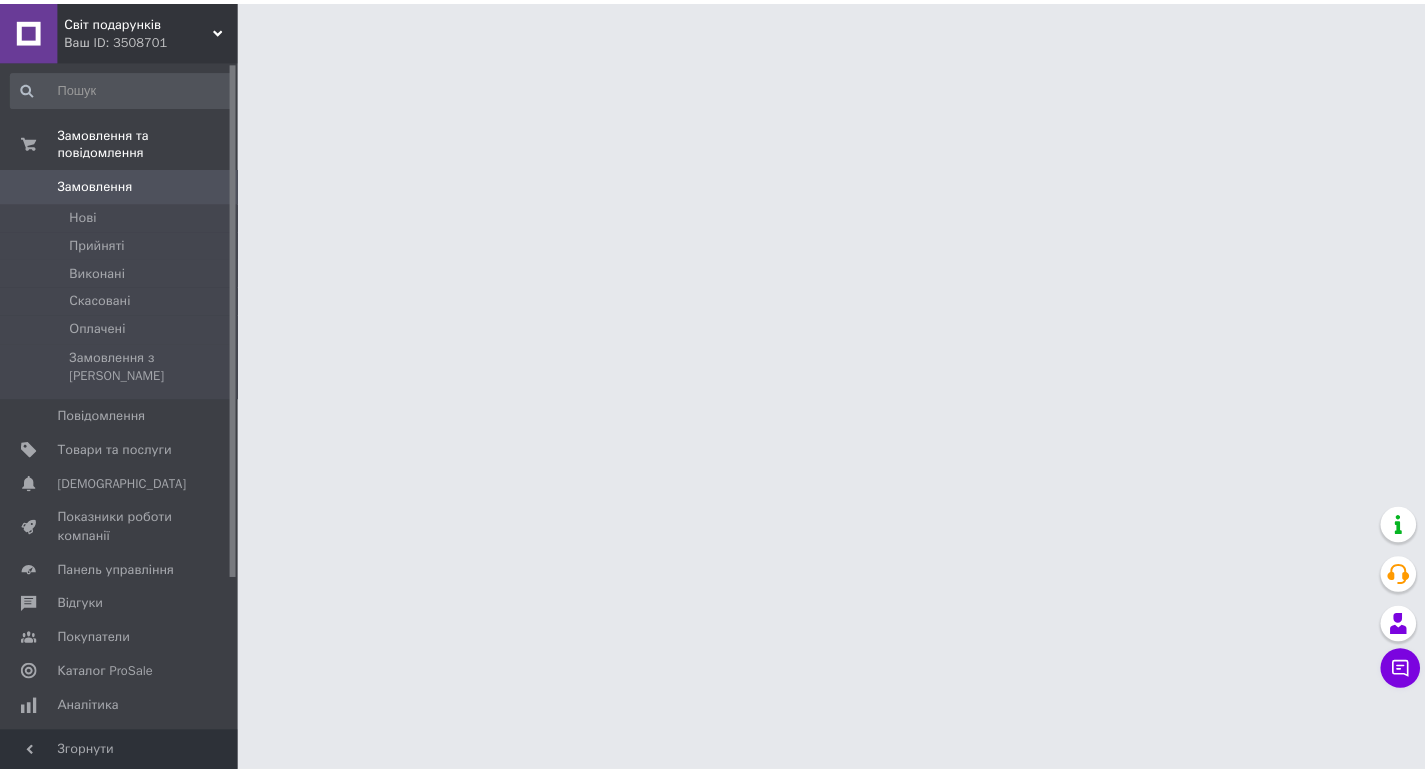 scroll, scrollTop: 0, scrollLeft: 0, axis: both 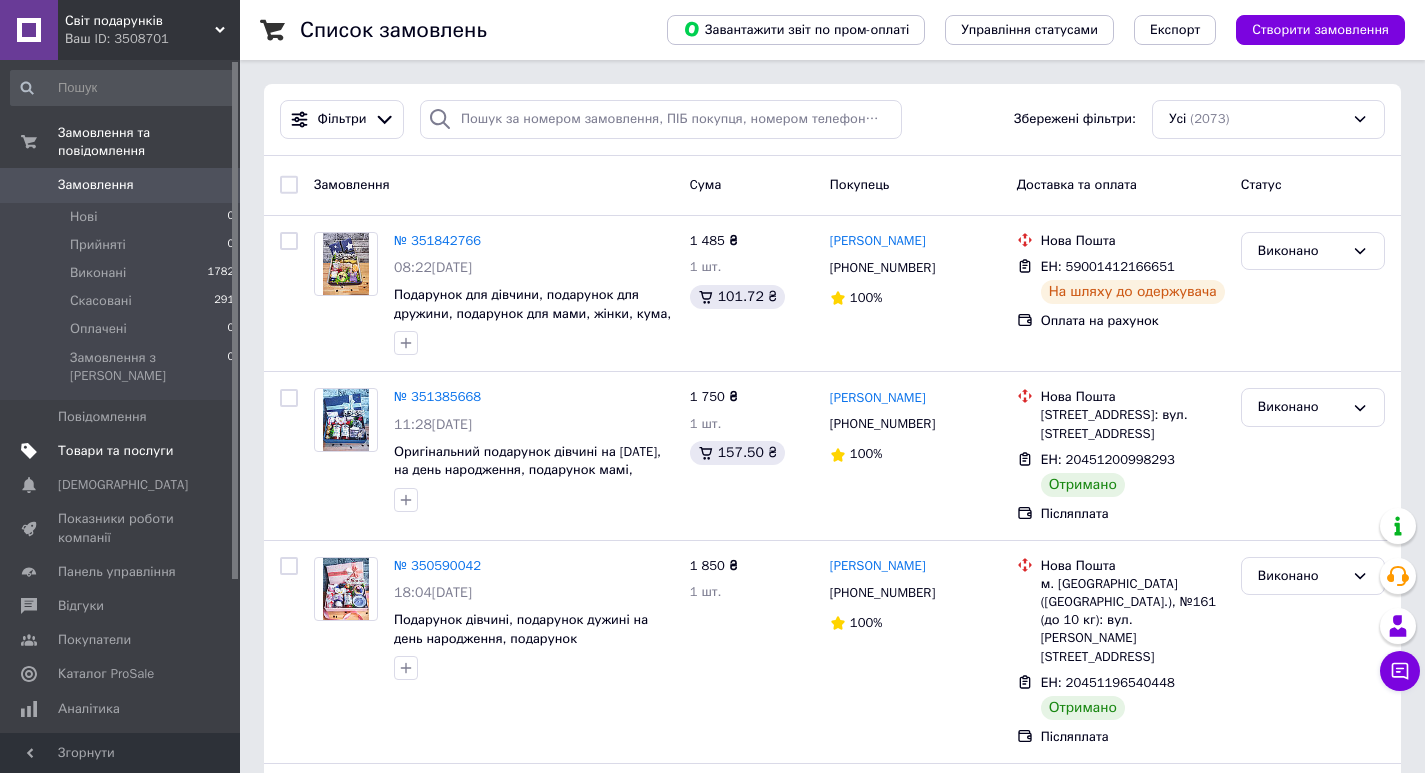 click on "Товари та послуги" at bounding box center (121, 451) 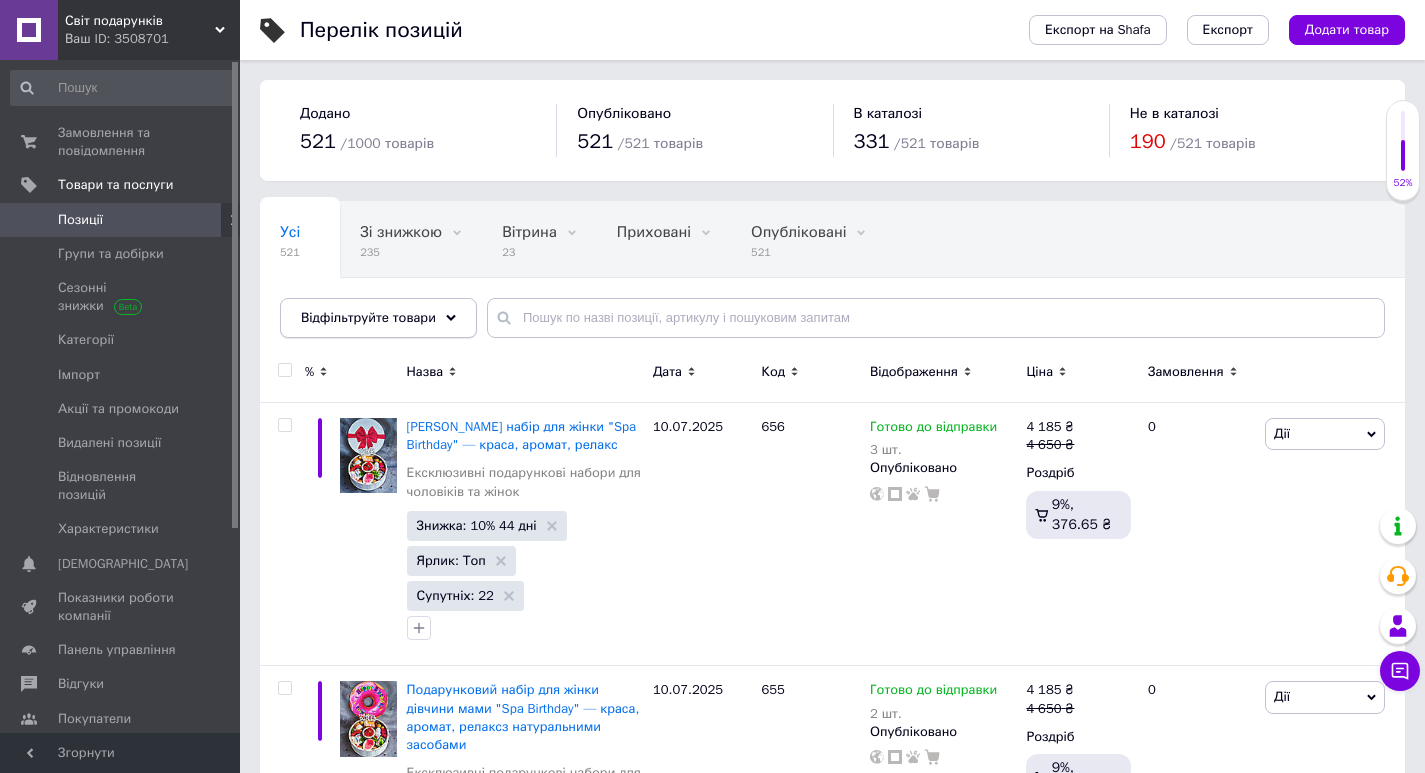 click on "Відфільтруйте товари" at bounding box center (378, 318) 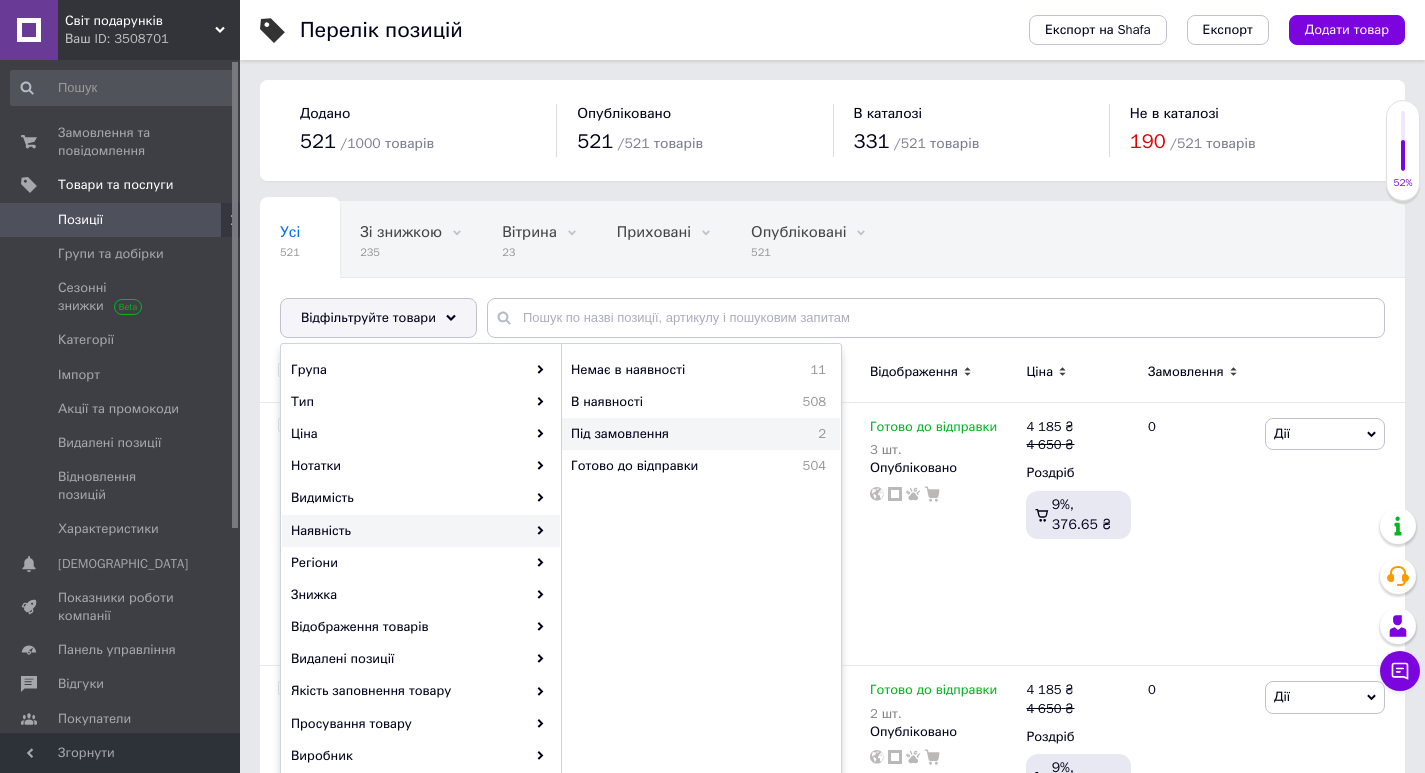 click on "Під замовлення" at bounding box center (679, 434) 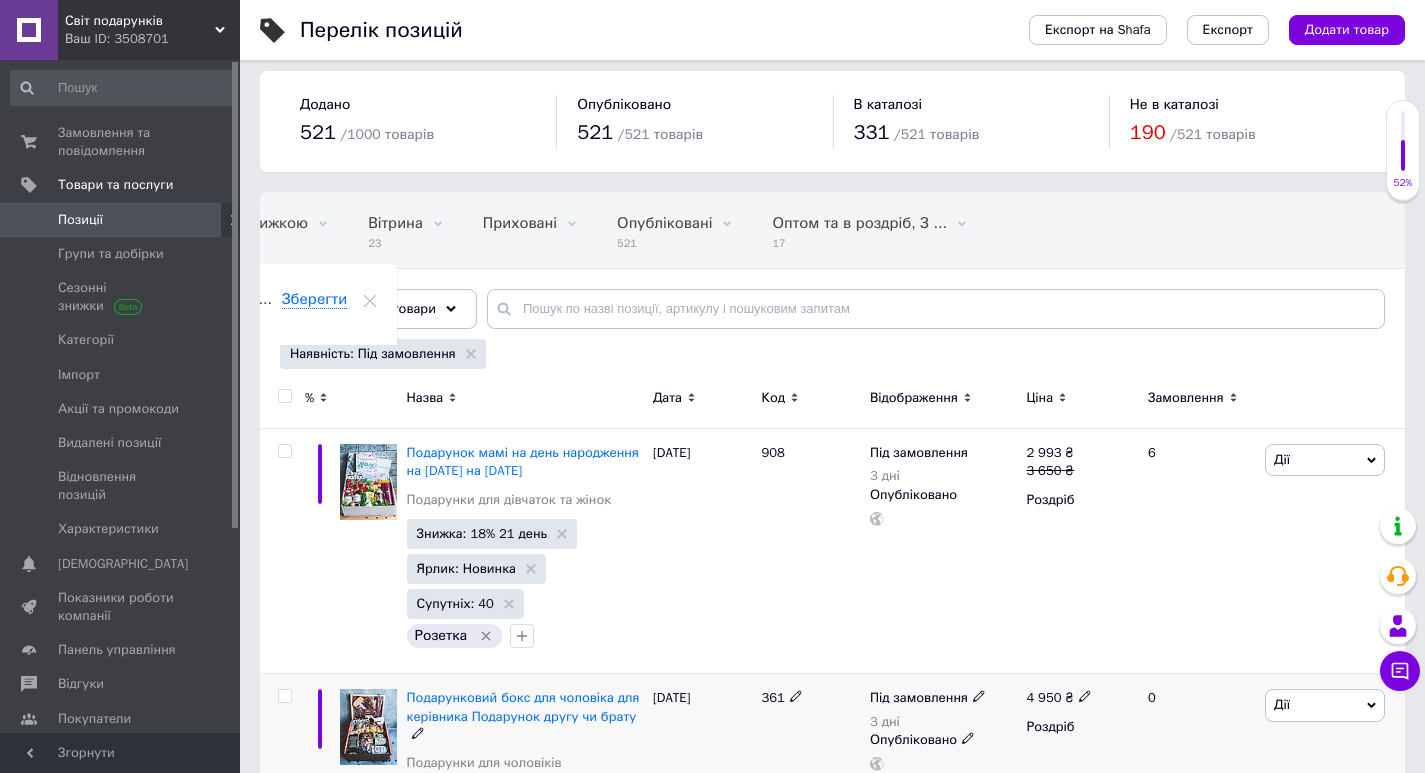 scroll, scrollTop: 0, scrollLeft: 0, axis: both 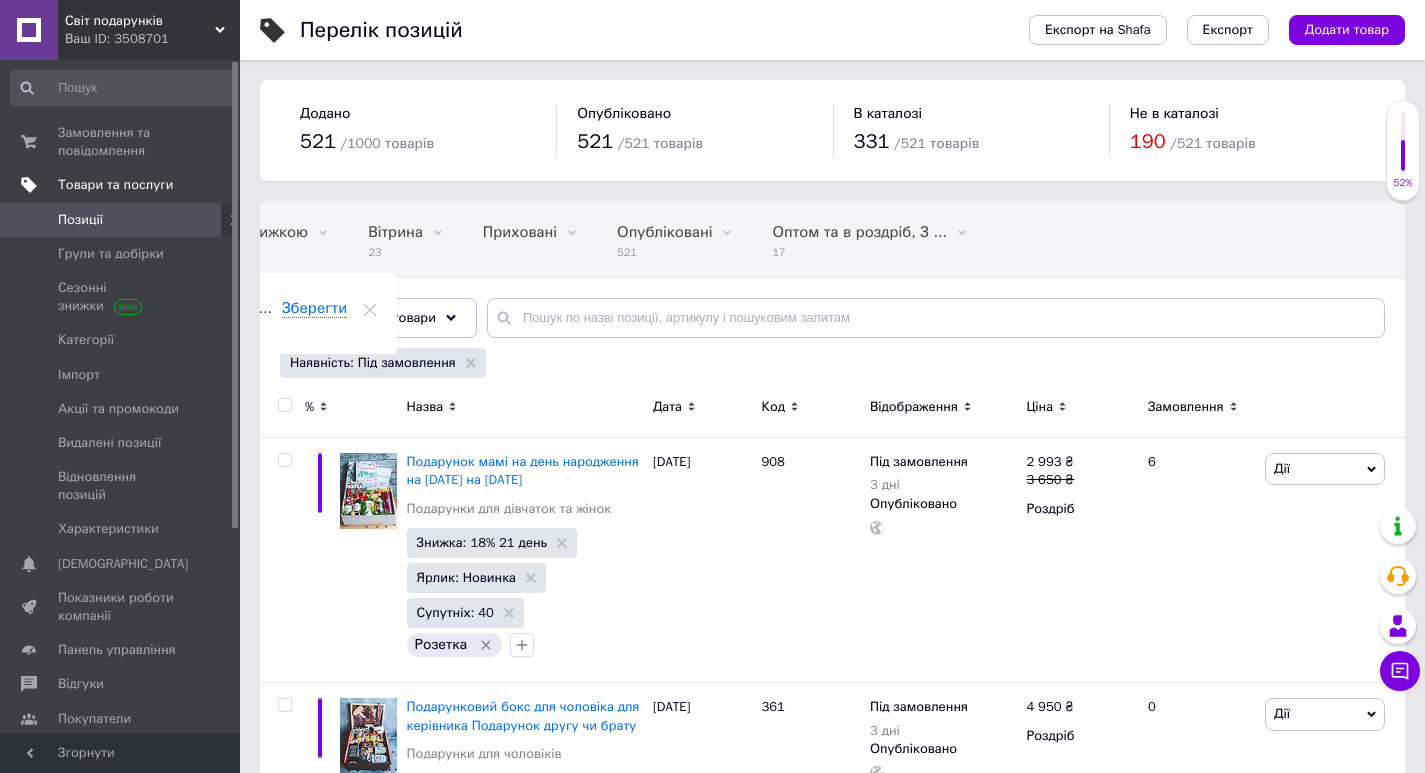 click on "Товари та послуги" at bounding box center [123, 185] 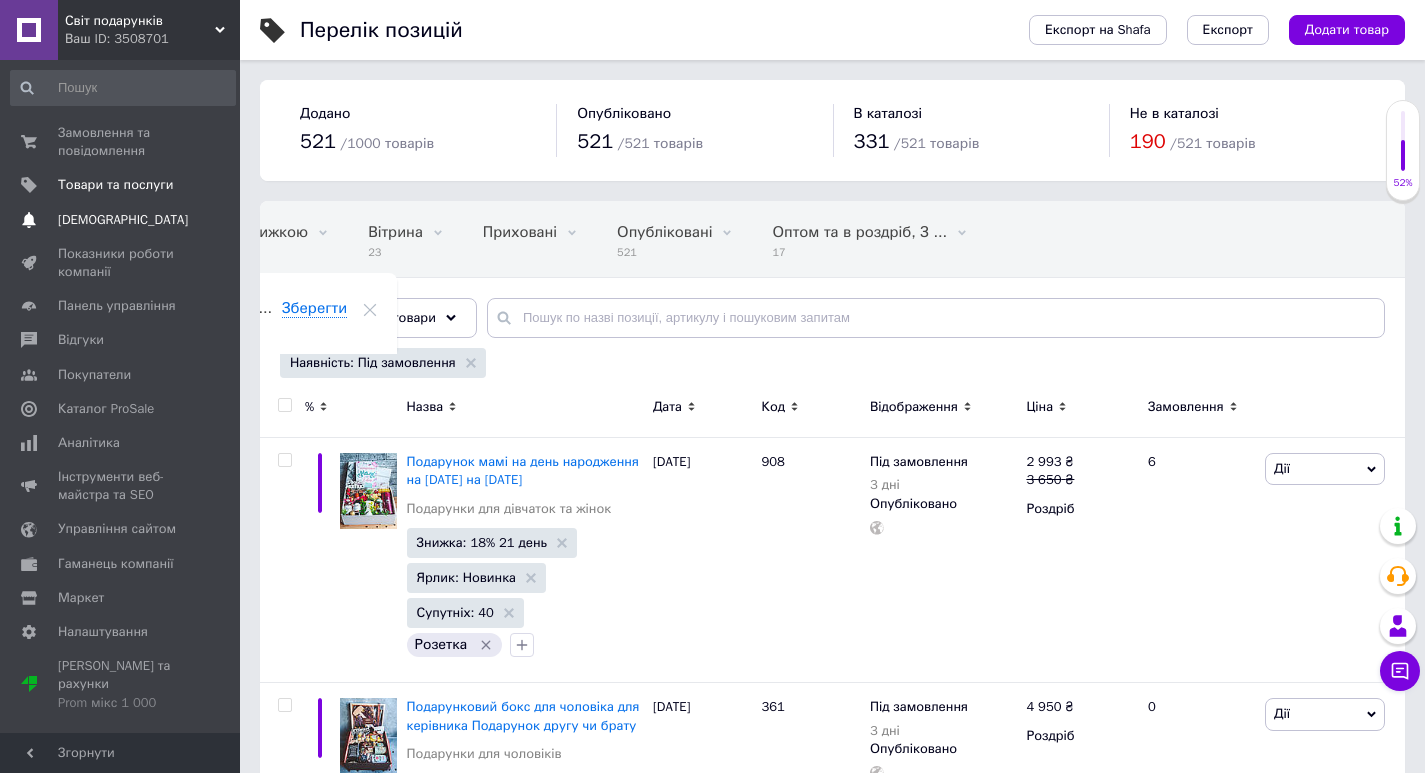 click on "[DEMOGRAPHIC_DATA]" at bounding box center [123, 220] 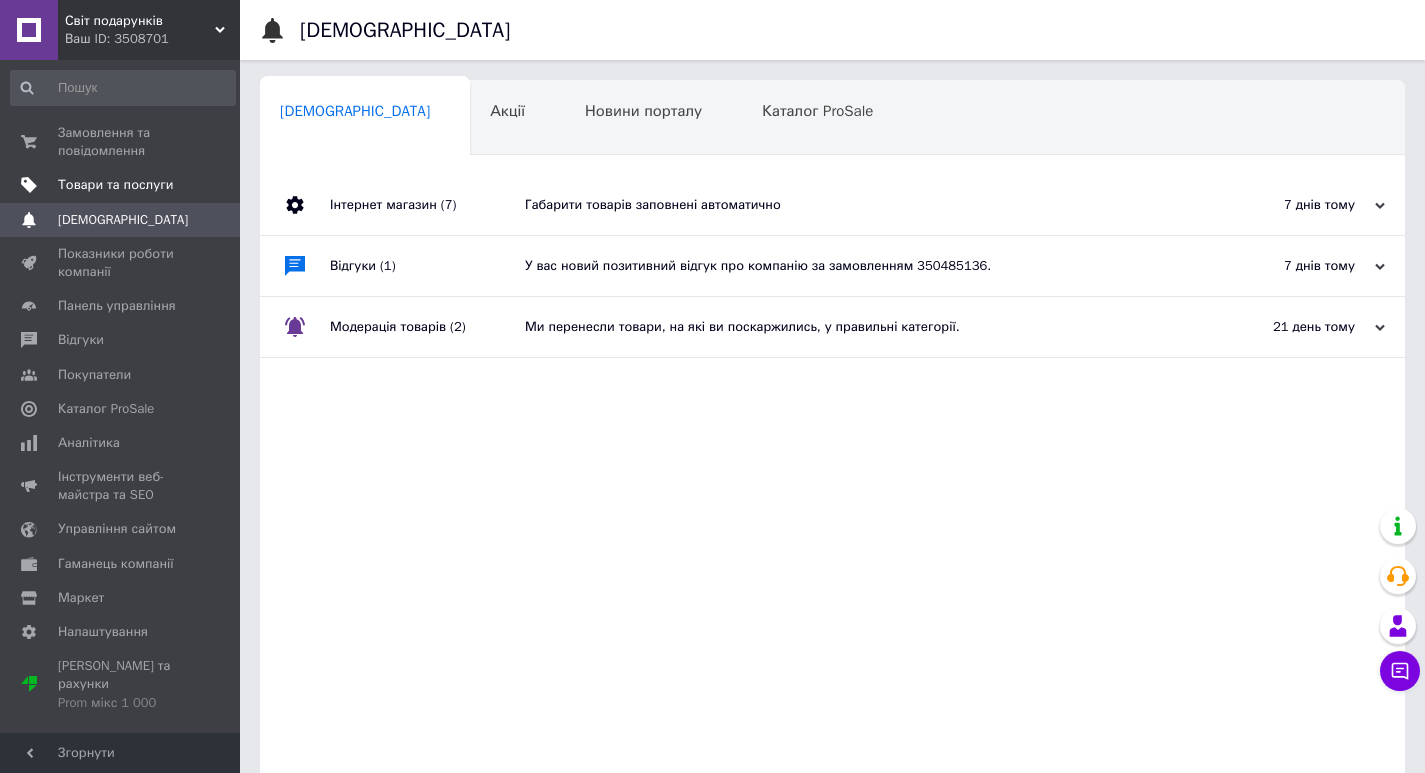 click on "Товари та послуги" at bounding box center [115, 185] 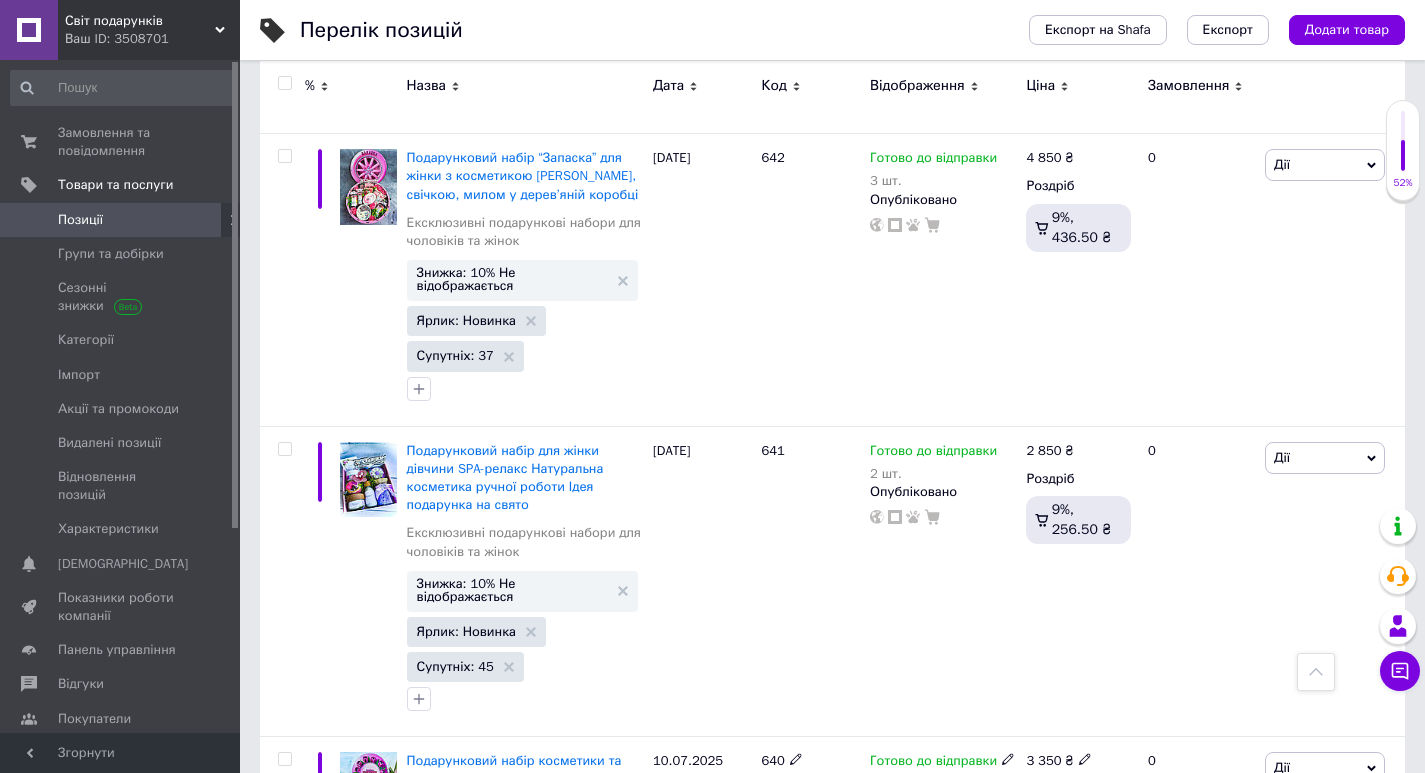 scroll, scrollTop: 4786, scrollLeft: 0, axis: vertical 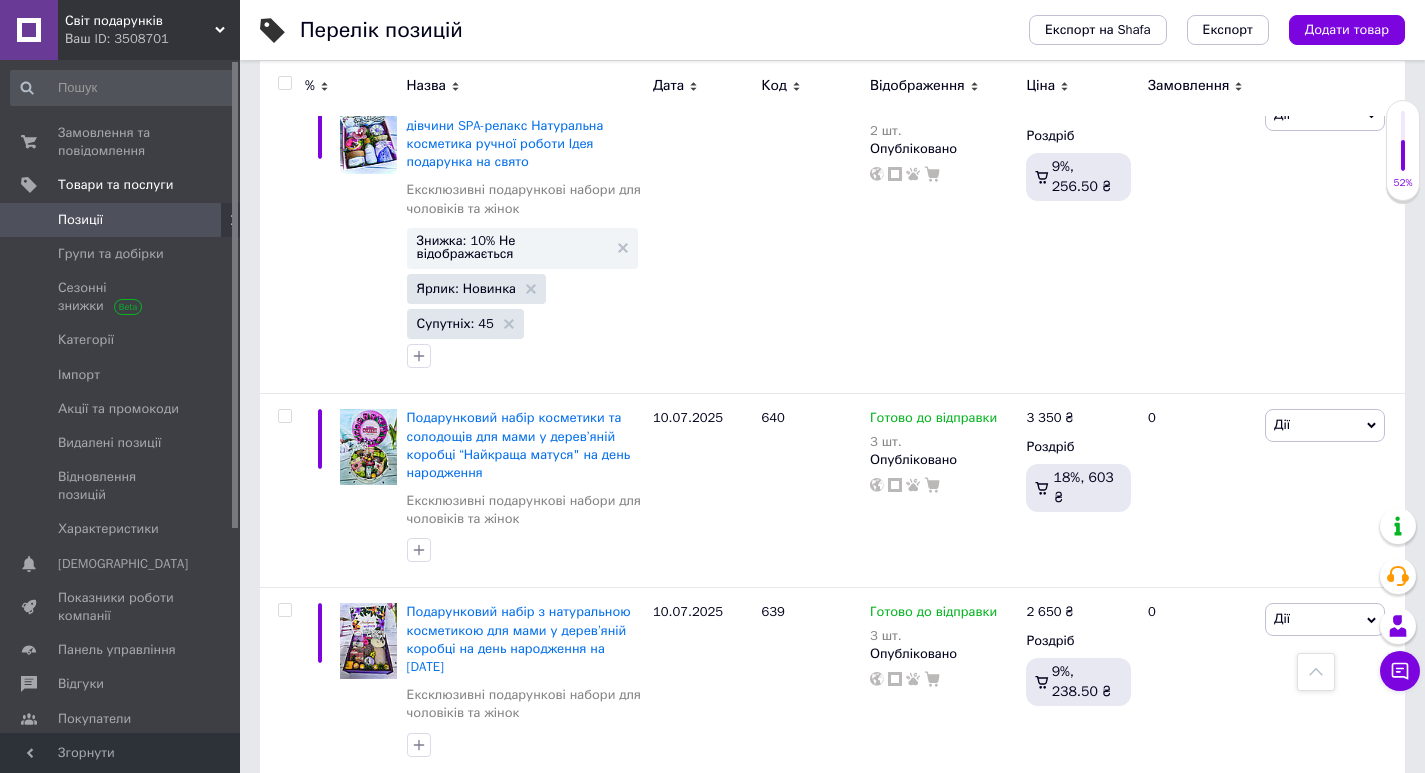 click on "27" at bounding box center (461, 1298) 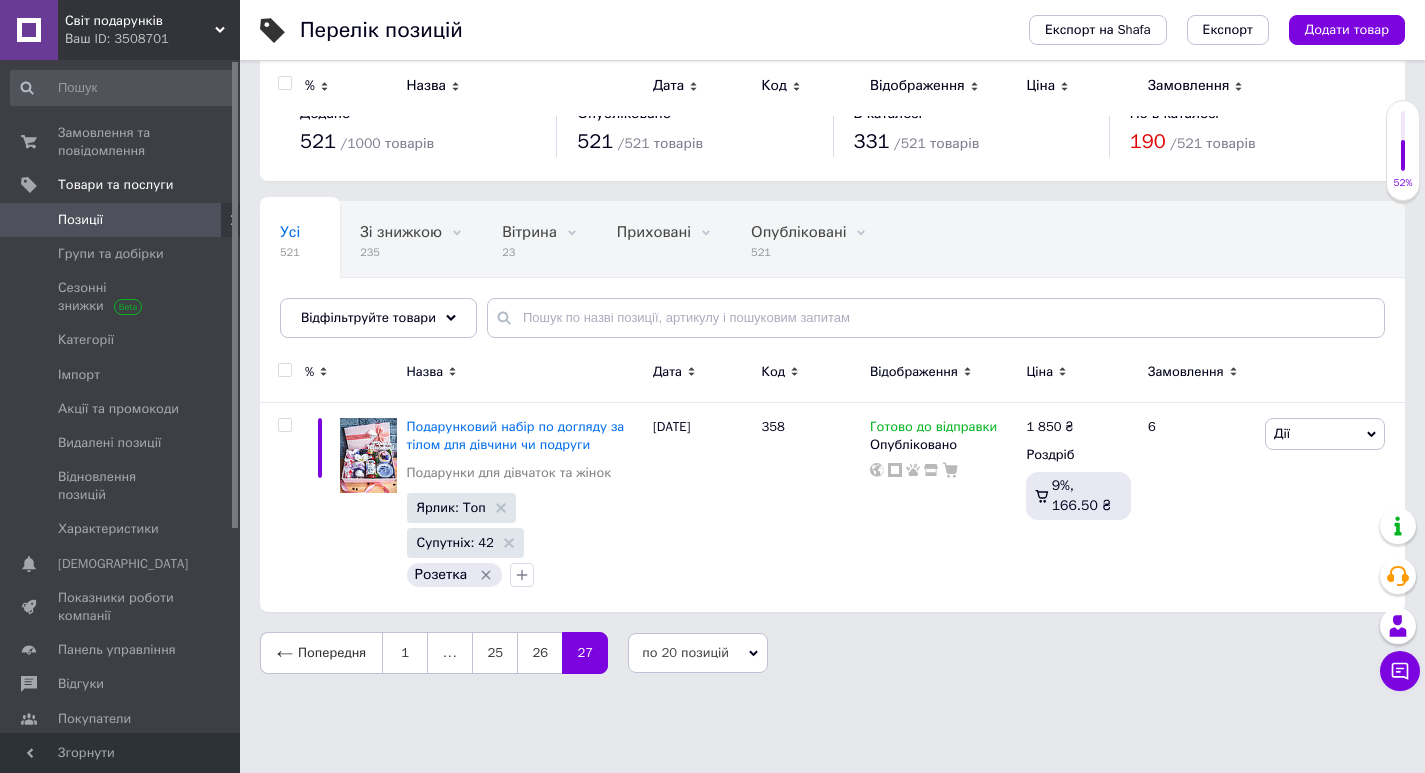 scroll, scrollTop: 0, scrollLeft: 0, axis: both 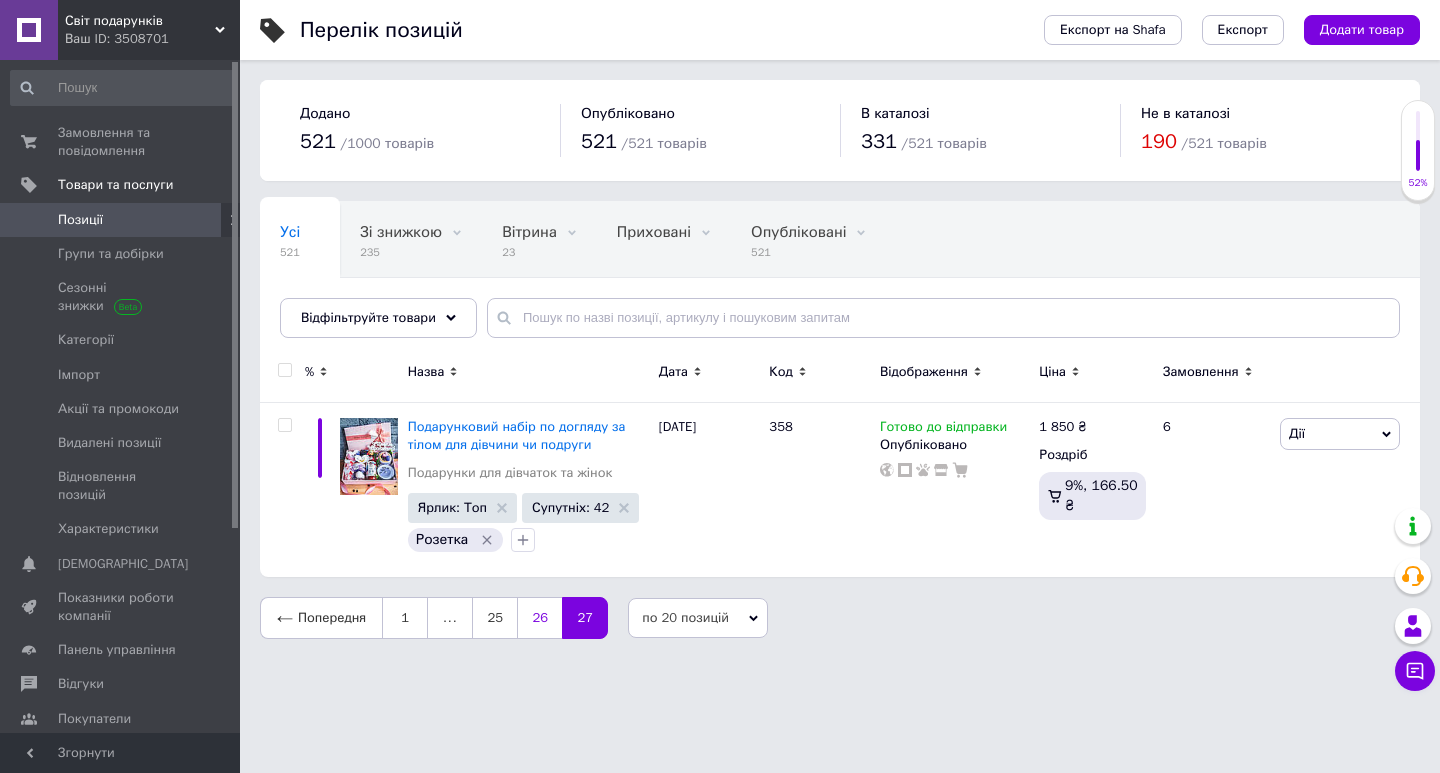 click on "26" at bounding box center (539, 618) 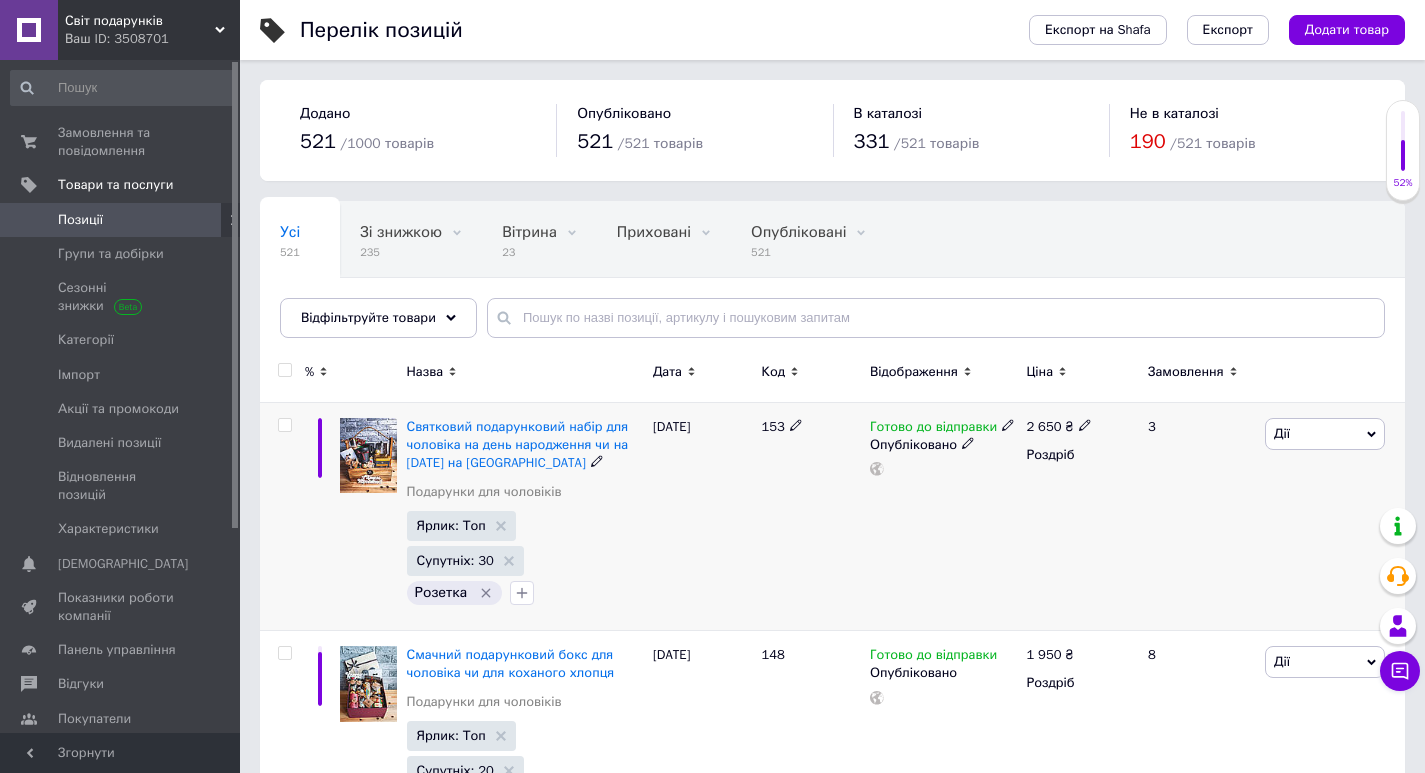 click 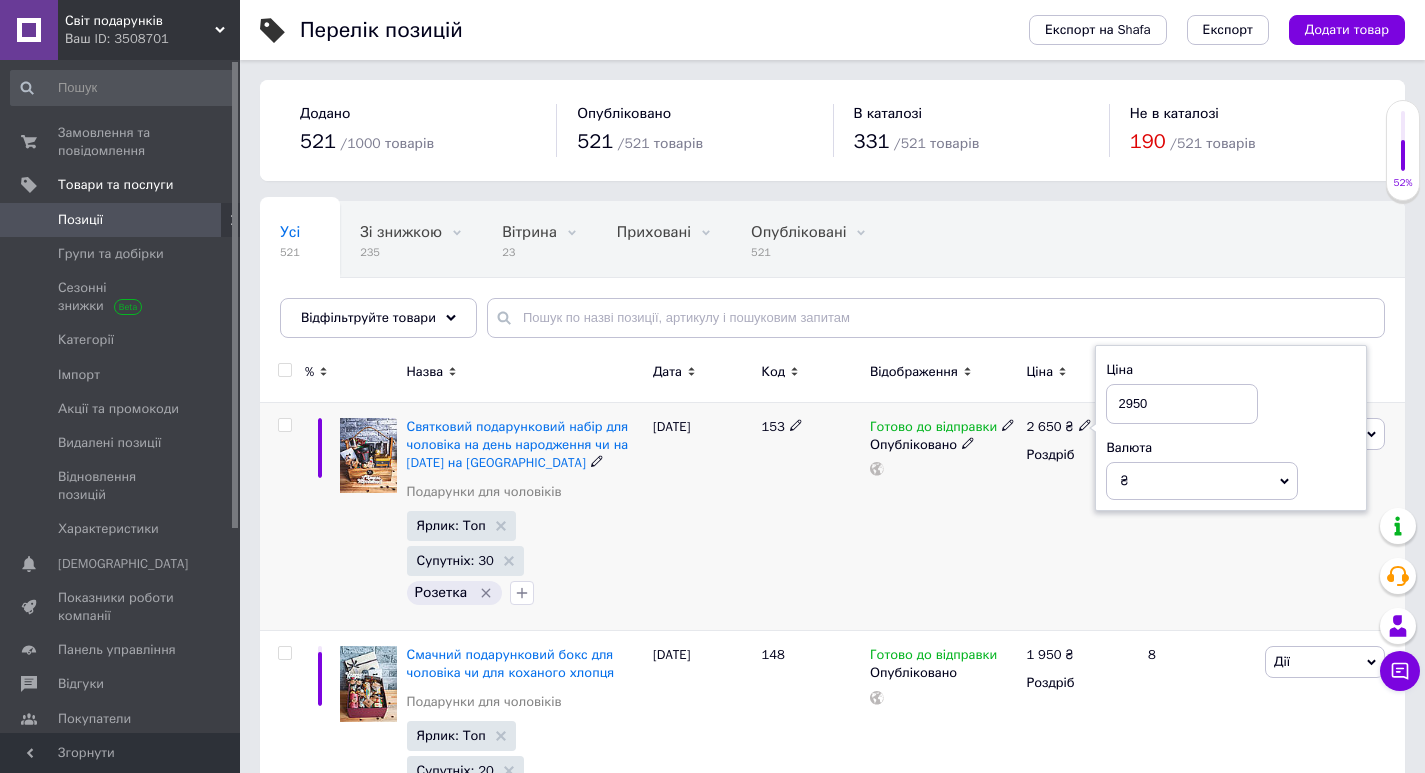 type on "2950" 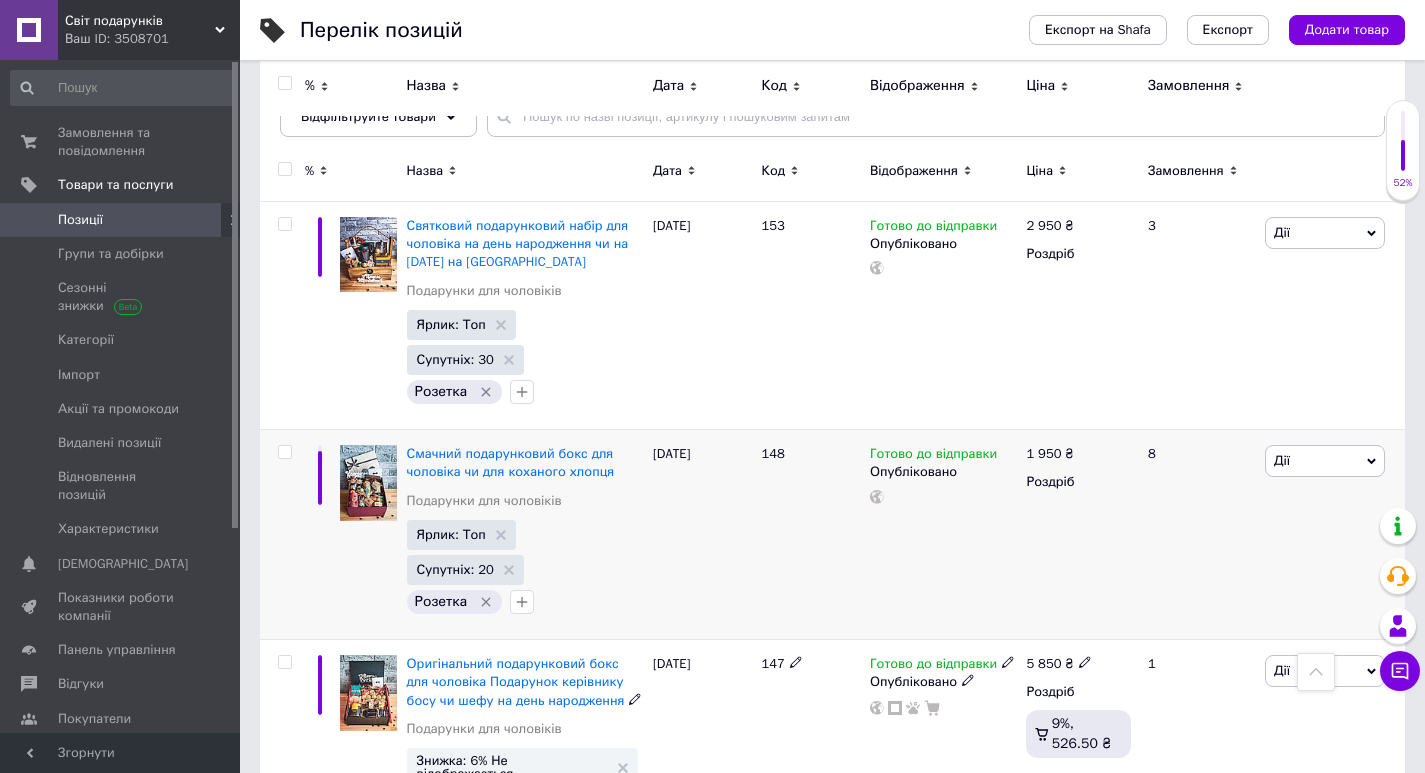scroll, scrollTop: 200, scrollLeft: 0, axis: vertical 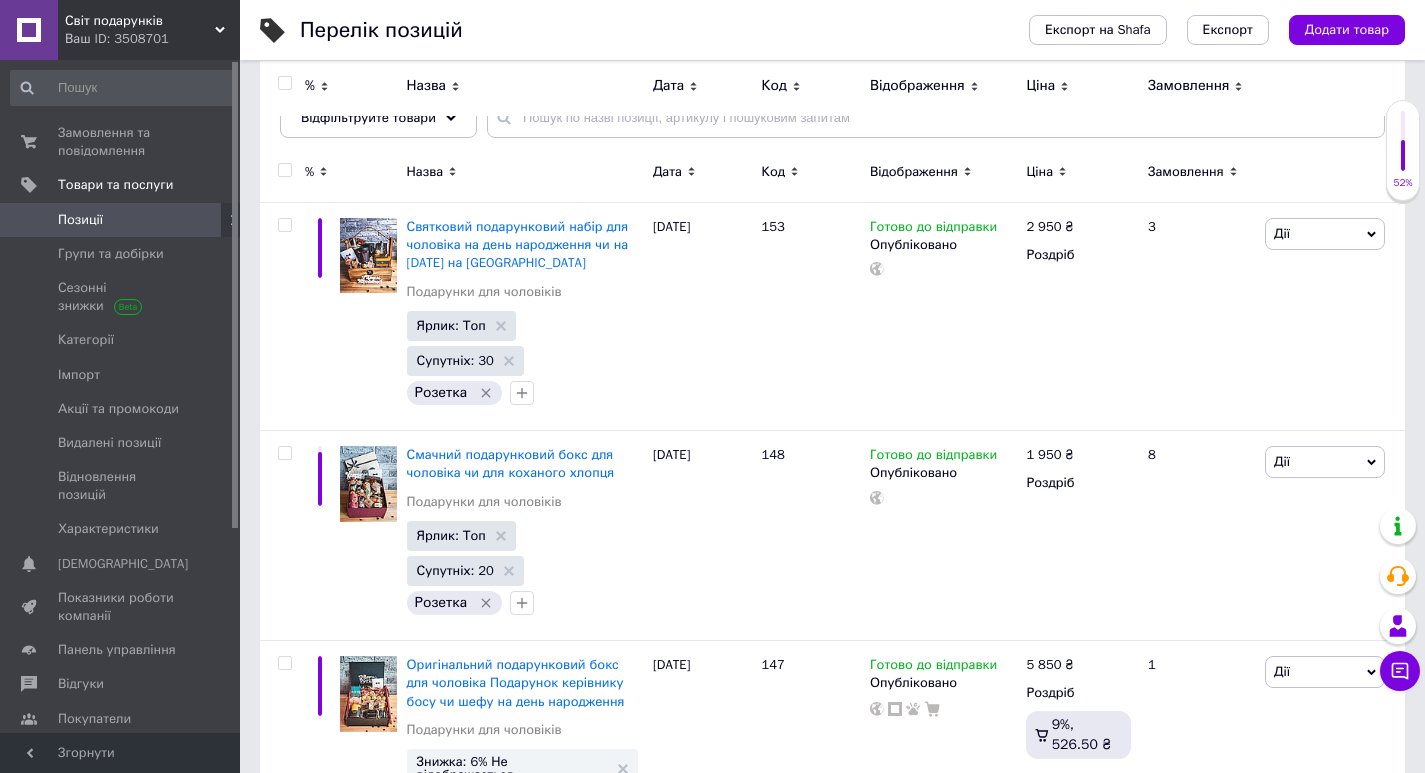 click on "Позиції" at bounding box center [121, 220] 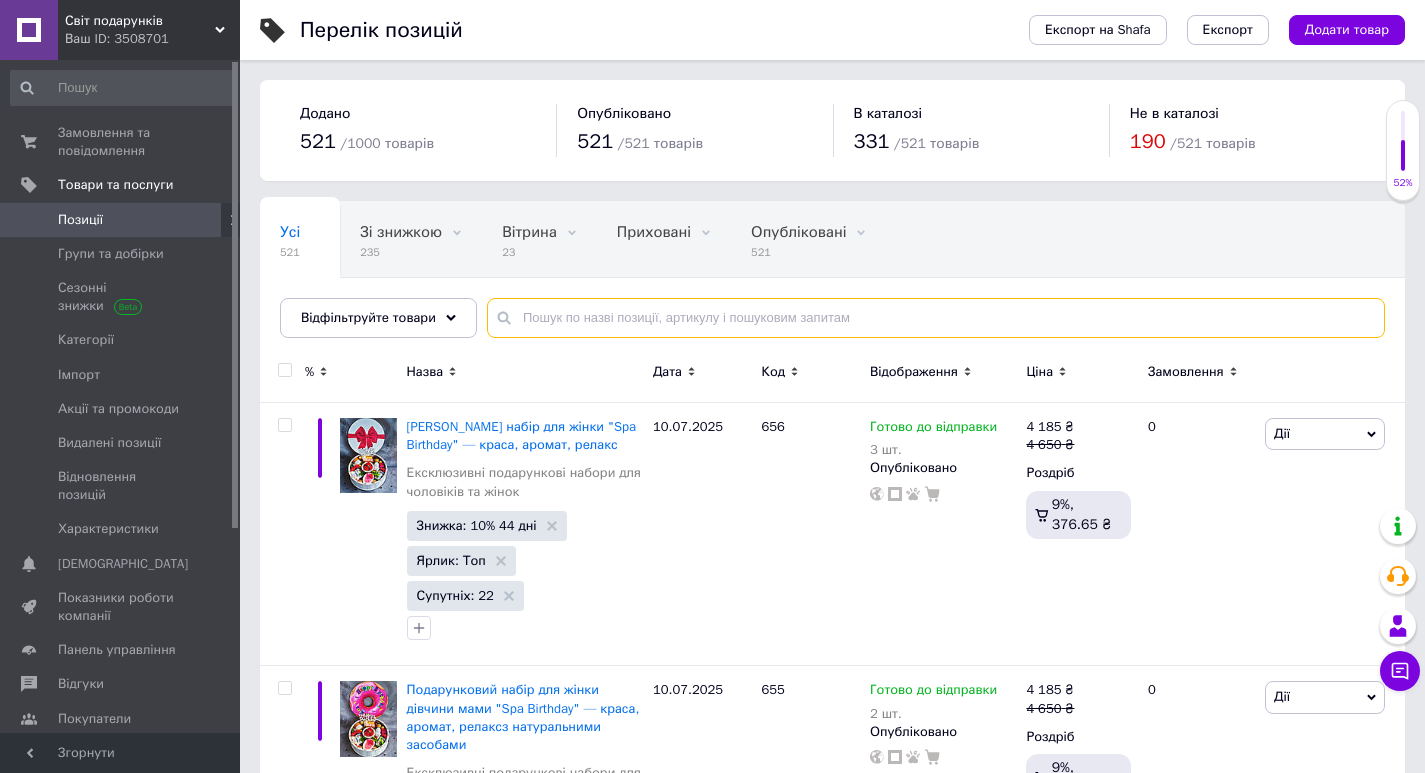 click at bounding box center [936, 318] 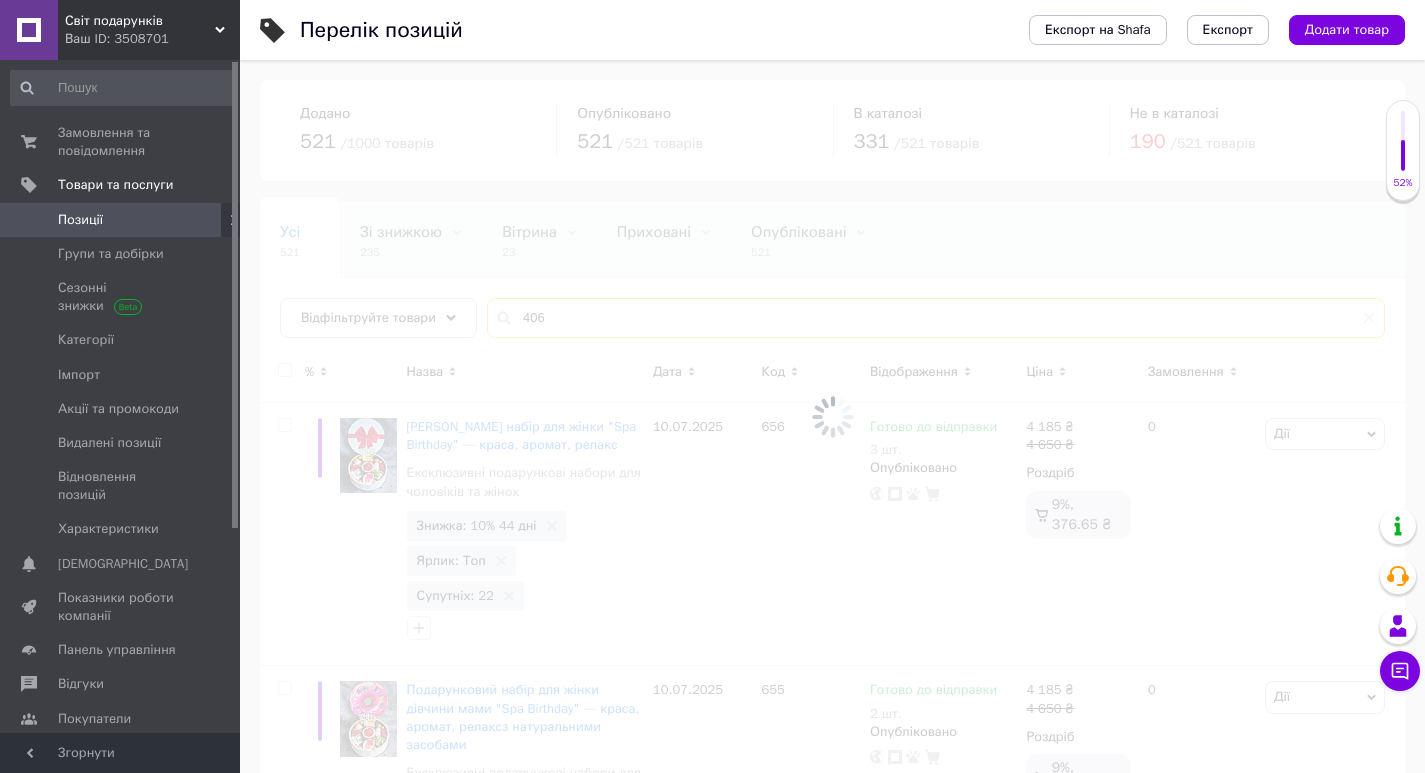 type on "406" 